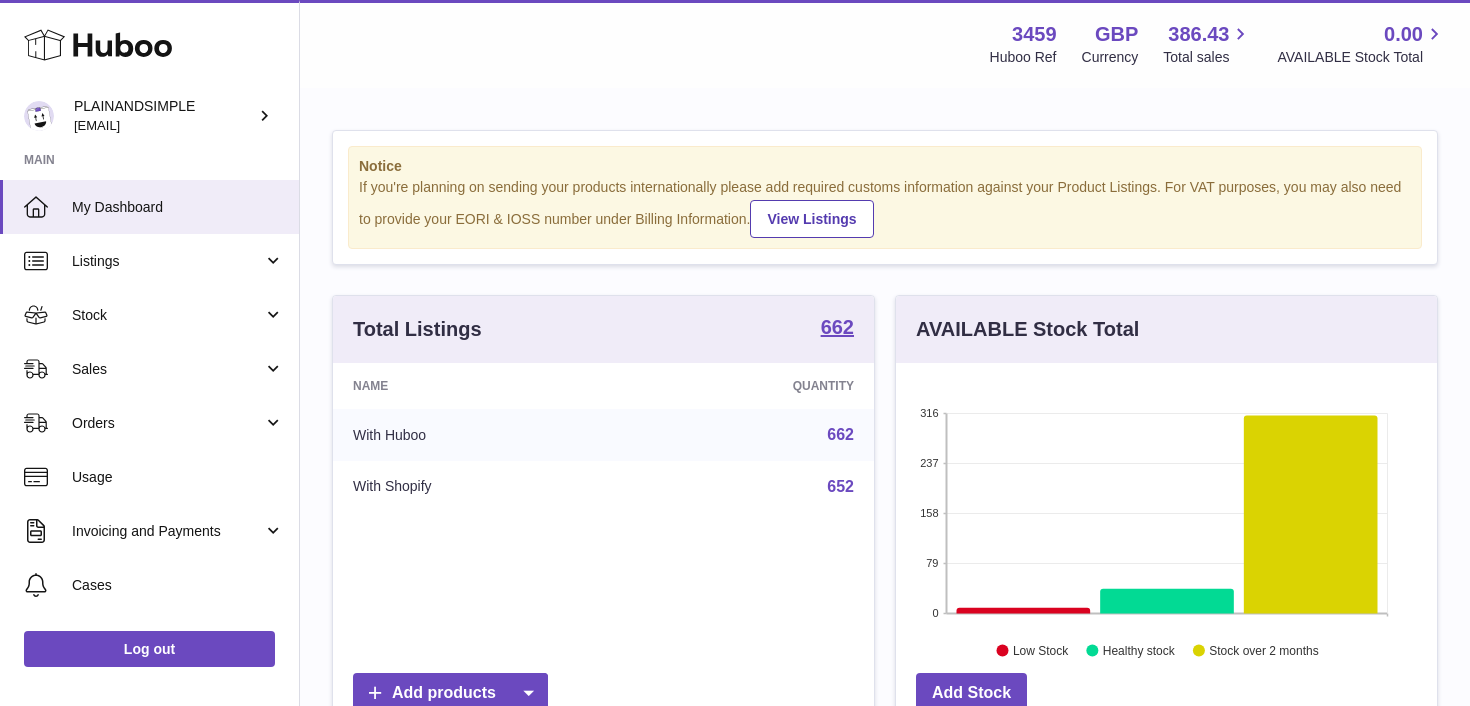 scroll, scrollTop: 0, scrollLeft: 0, axis: both 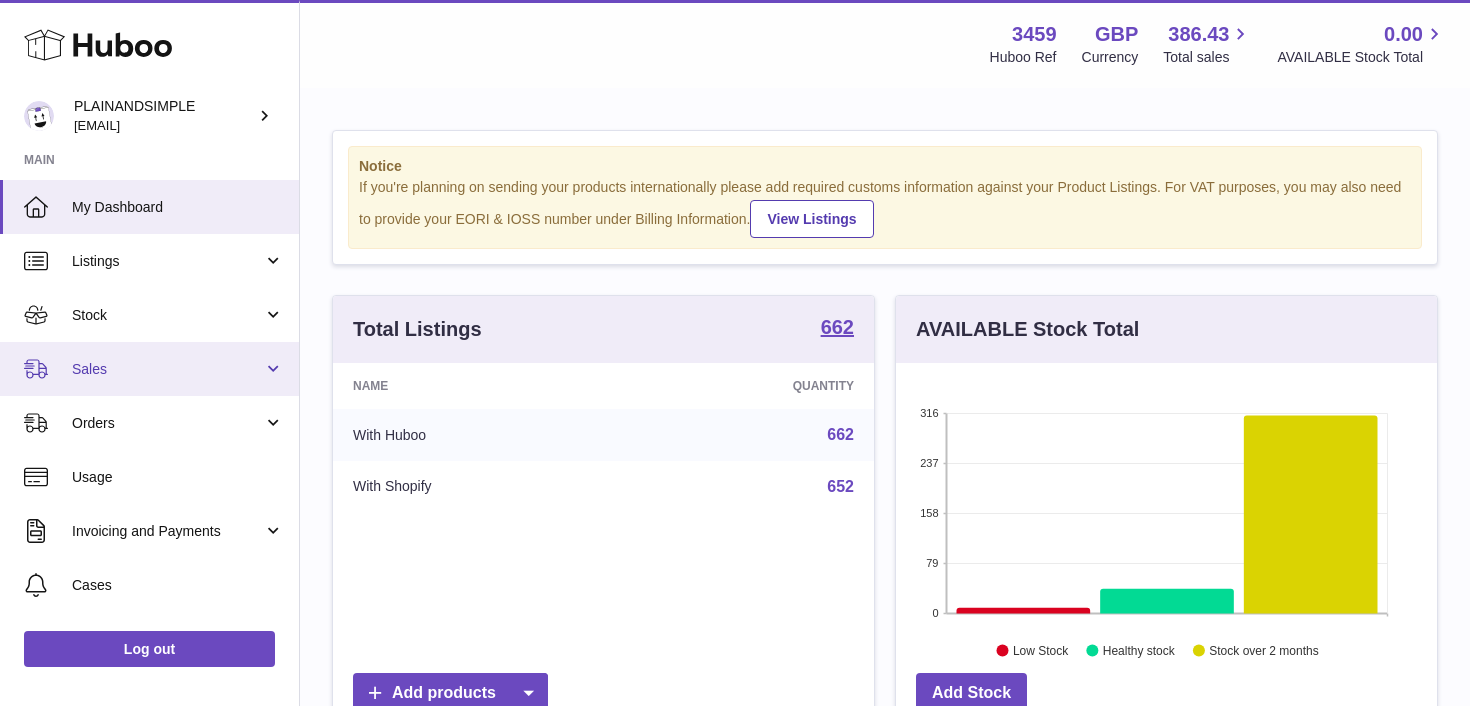 click on "Sales" at bounding box center [149, 369] 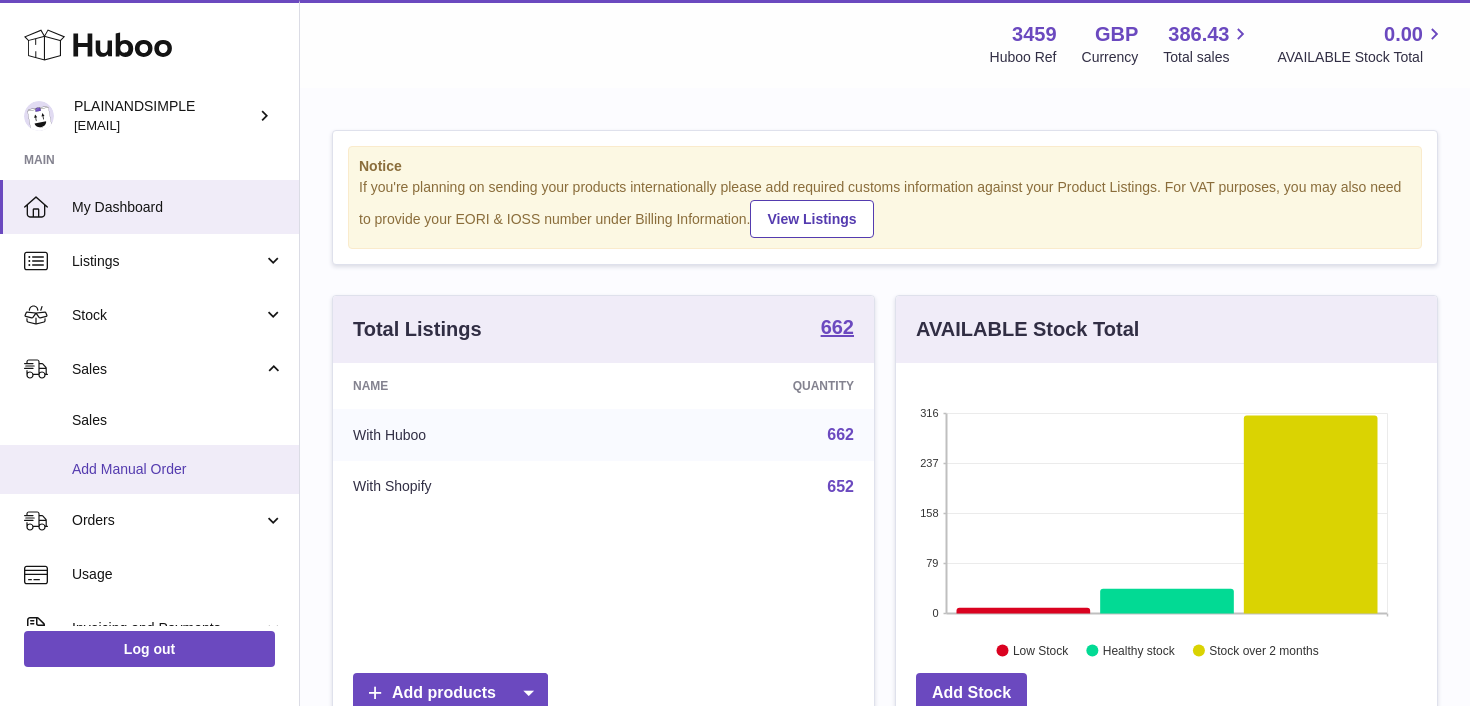 click on "Add Manual Order" at bounding box center (178, 469) 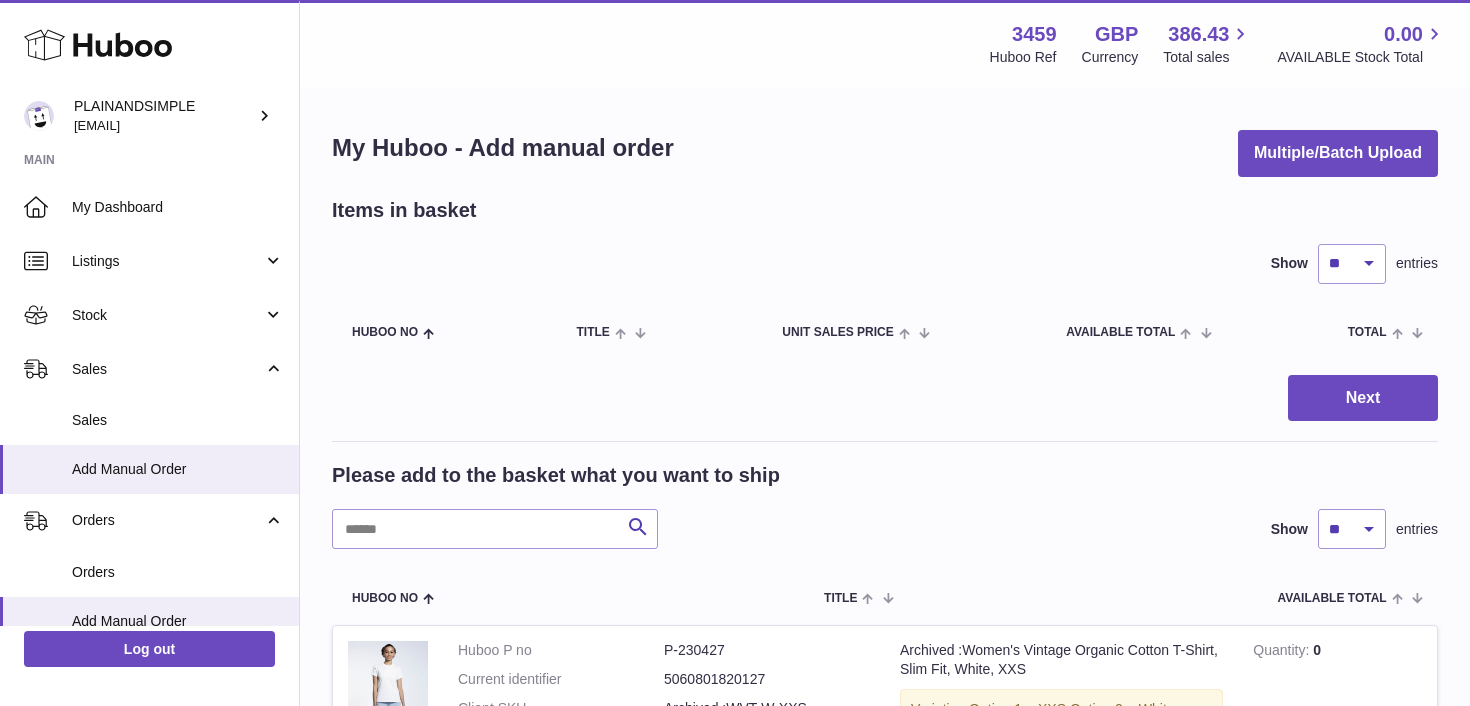 scroll, scrollTop: 0, scrollLeft: 0, axis: both 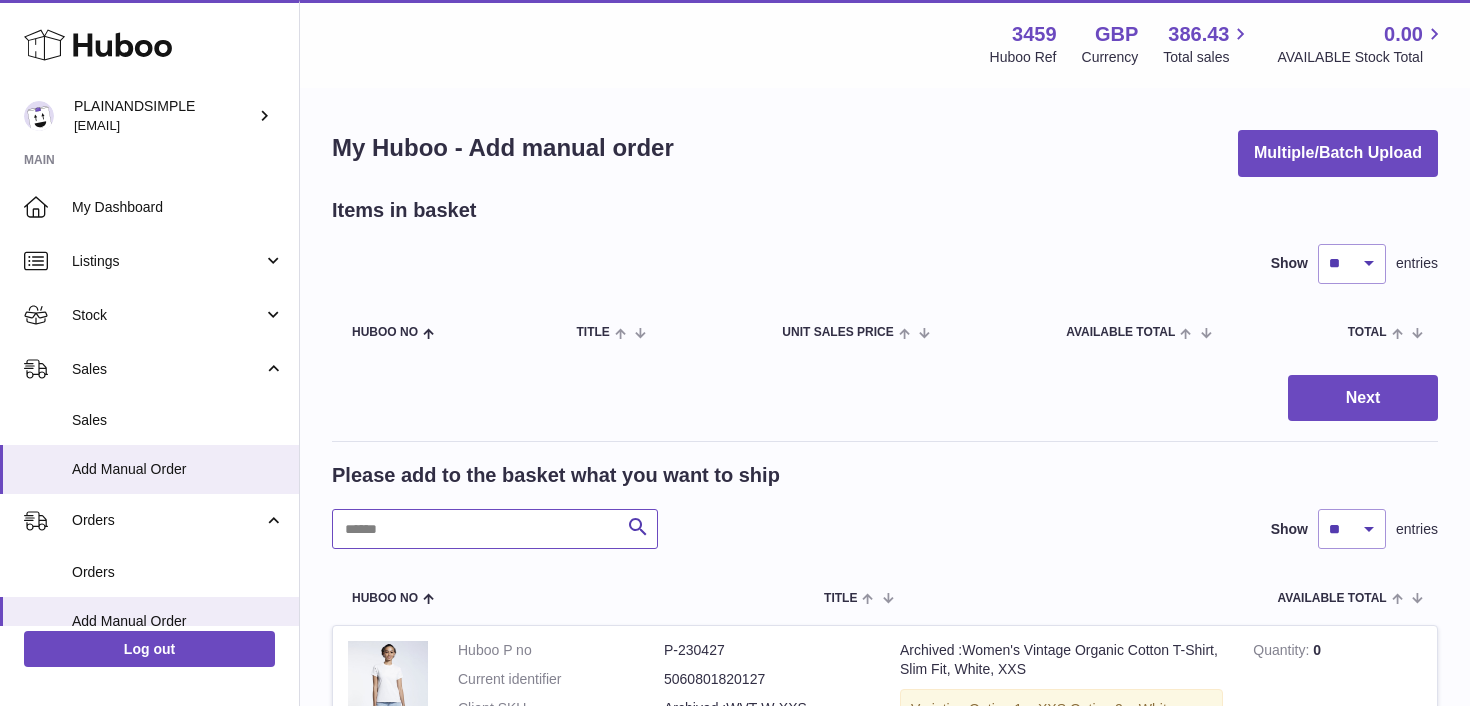click at bounding box center [495, 529] 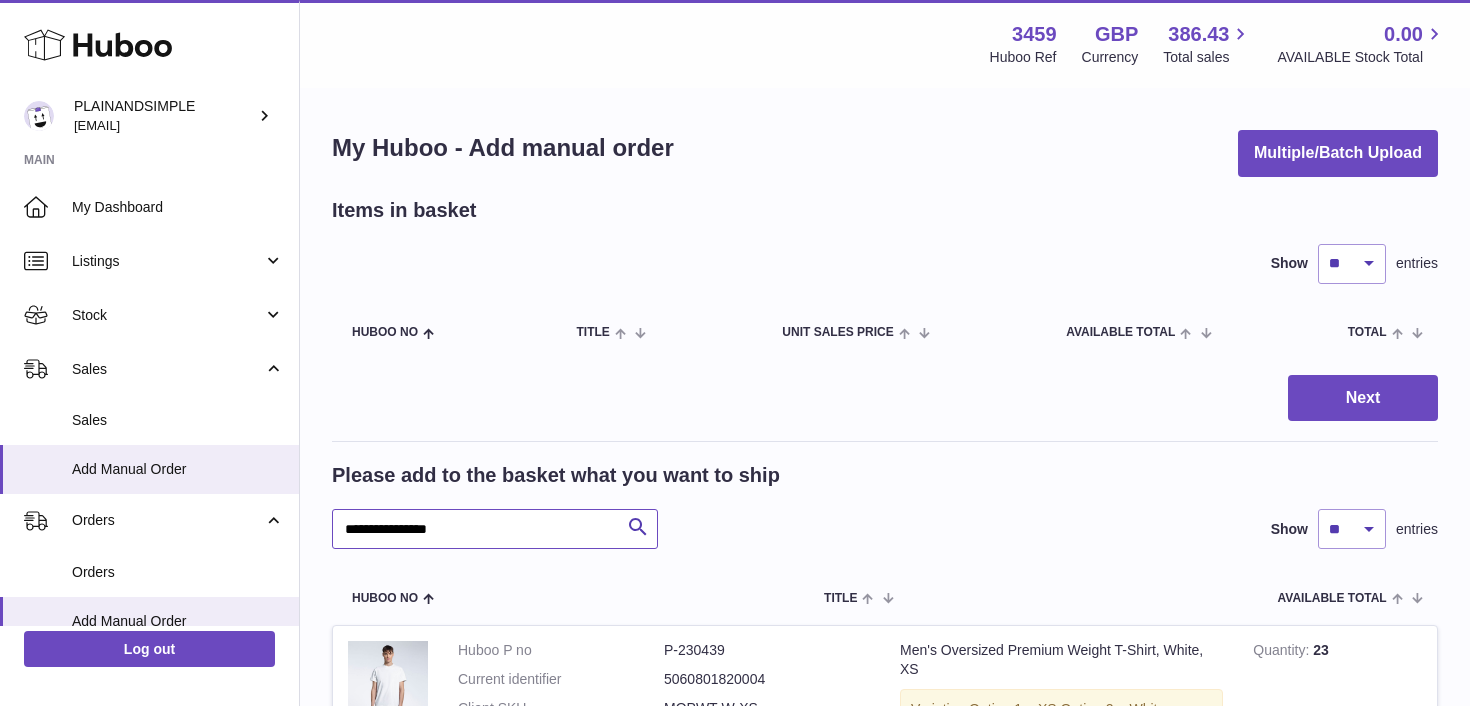 type on "**********" 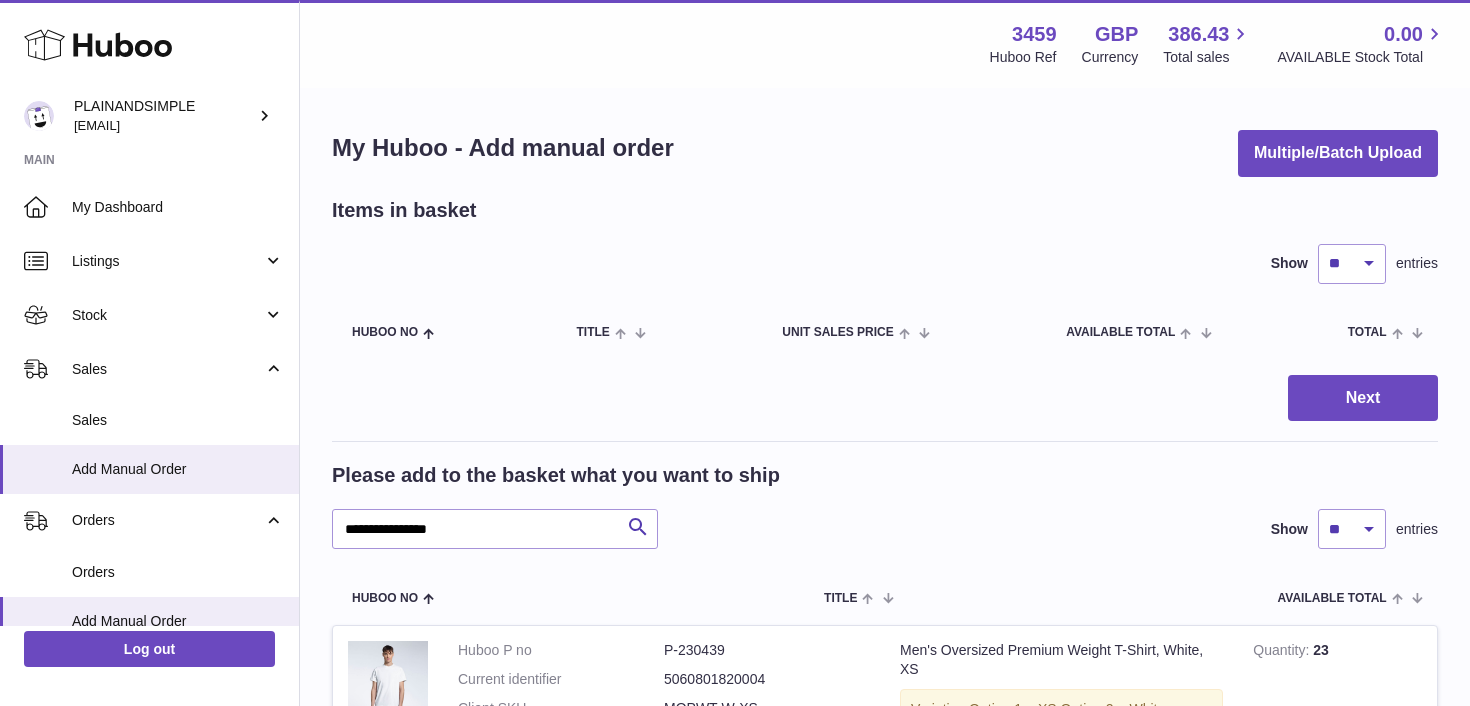 click on "**********" at bounding box center [885, 1647] 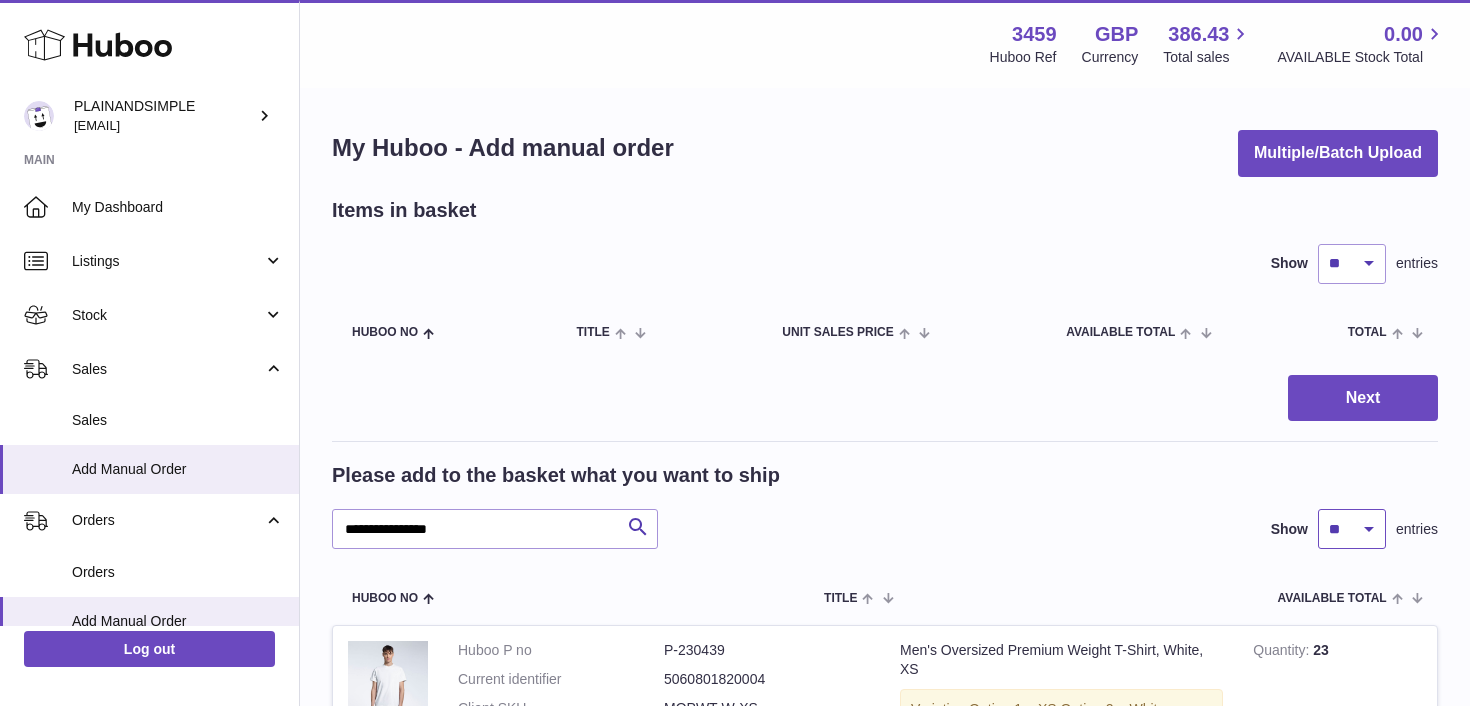 click on "** ** ** ***" at bounding box center (1352, 529) 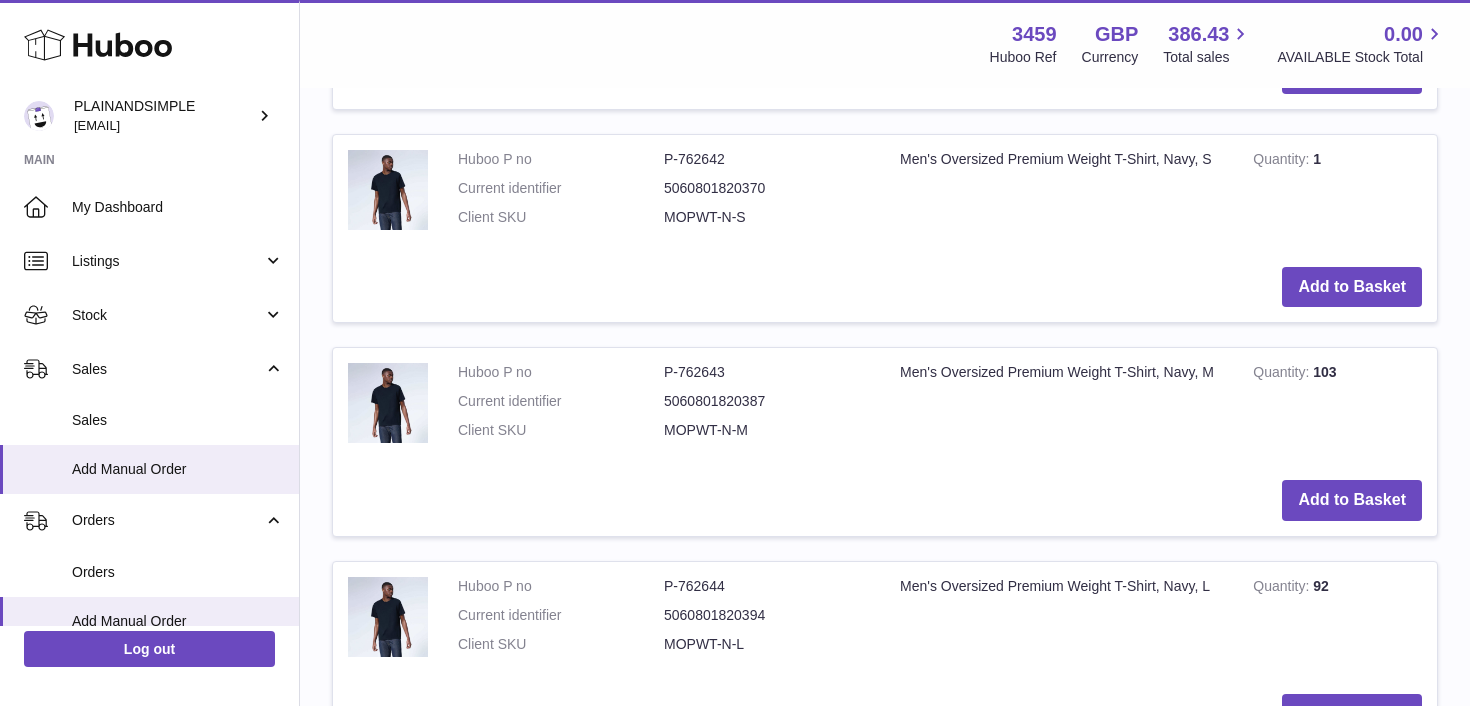 scroll, scrollTop: 3469, scrollLeft: 0, axis: vertical 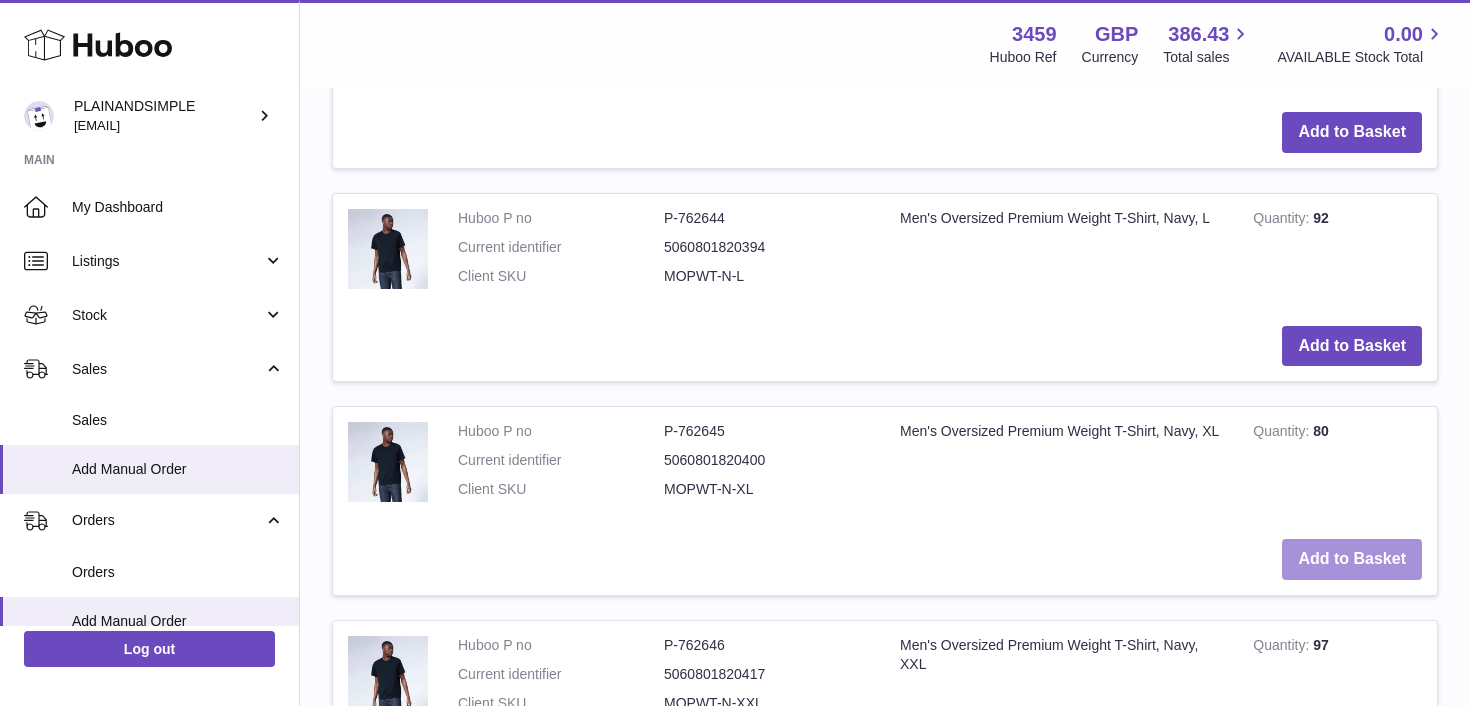 click on "Add to Basket" at bounding box center (1352, 559) 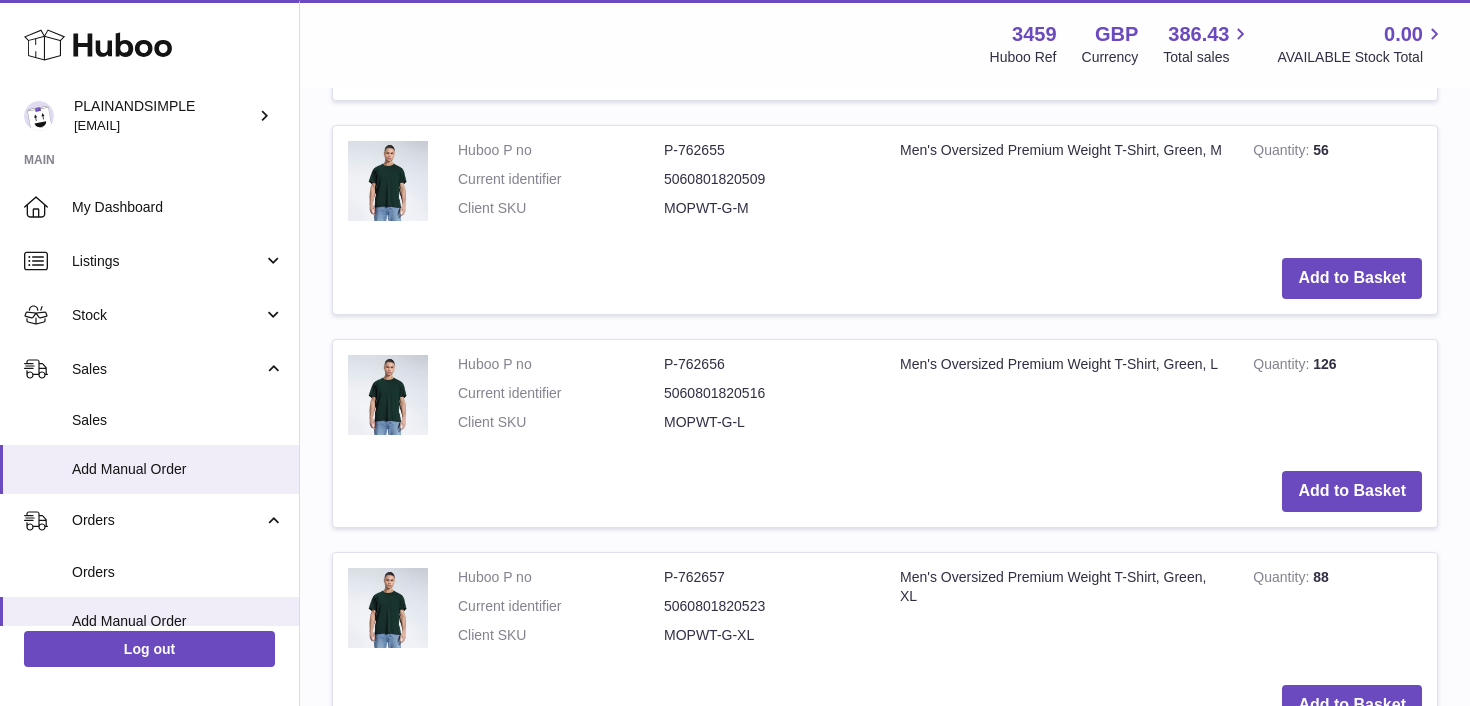 scroll, scrollTop: 6227, scrollLeft: 0, axis: vertical 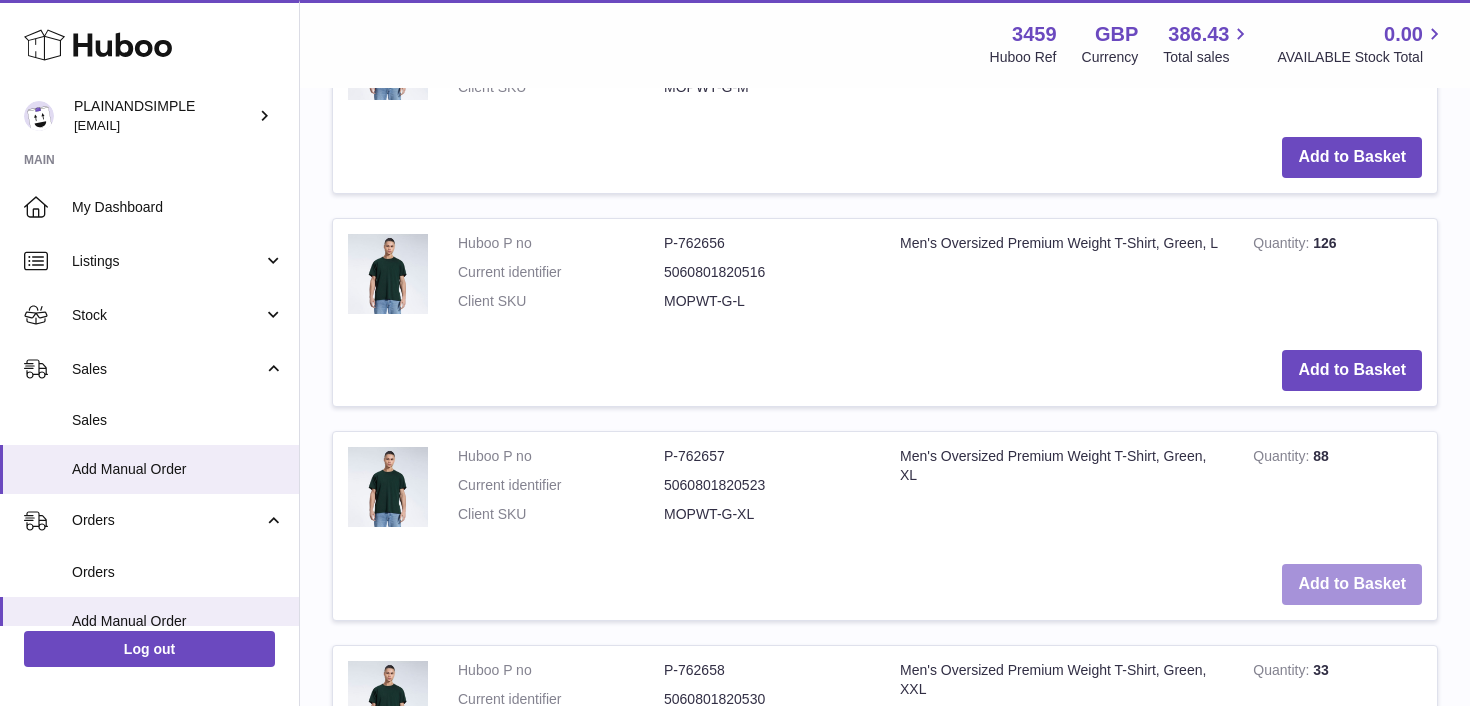 click on "Add to Basket" at bounding box center (1352, 584) 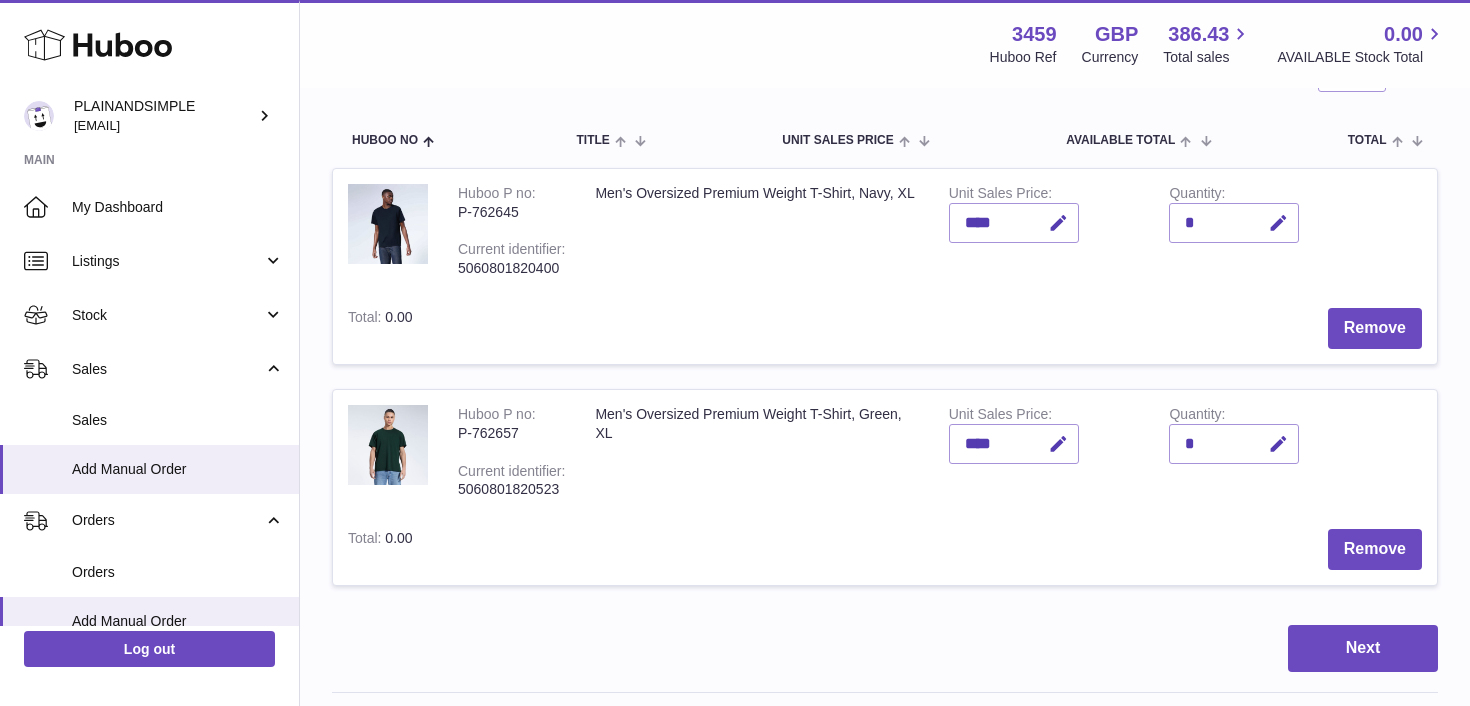 scroll, scrollTop: 196, scrollLeft: 0, axis: vertical 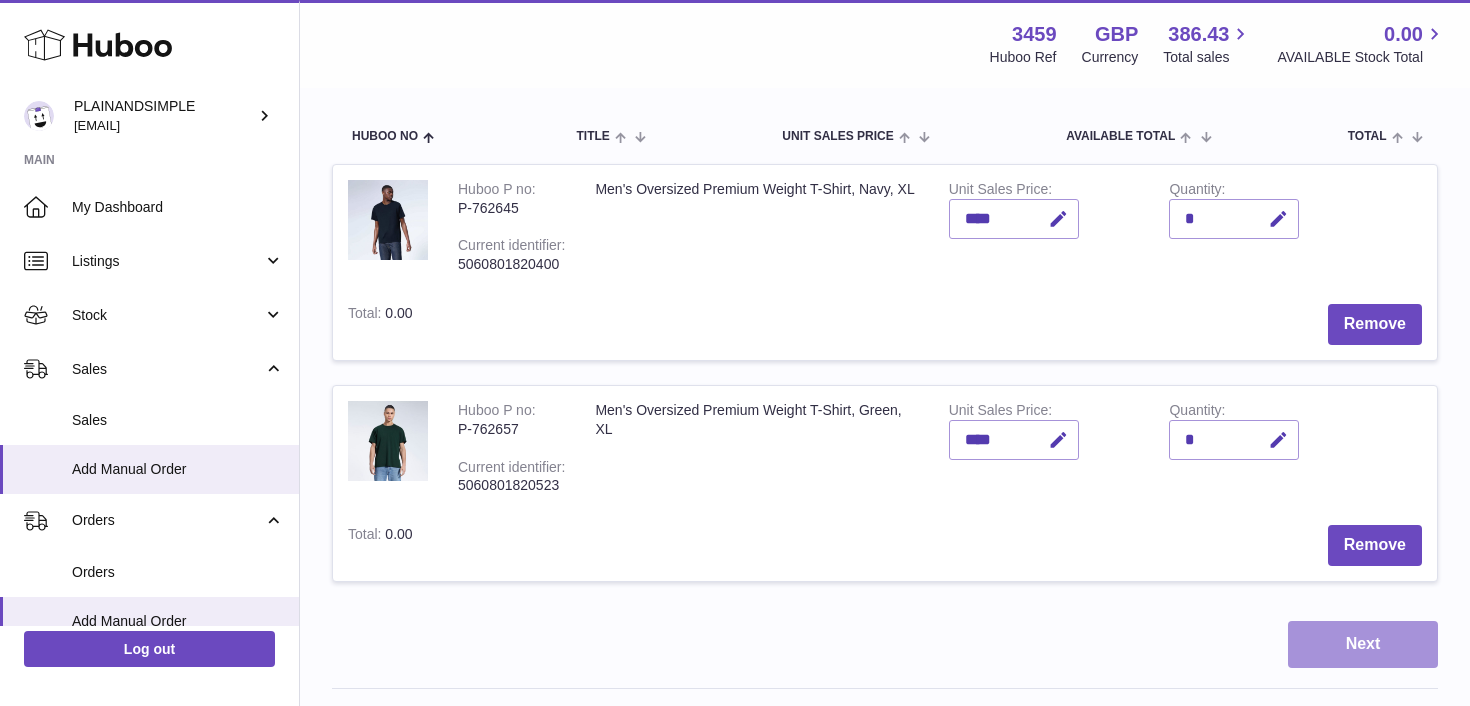 click on "Next" at bounding box center [1363, 644] 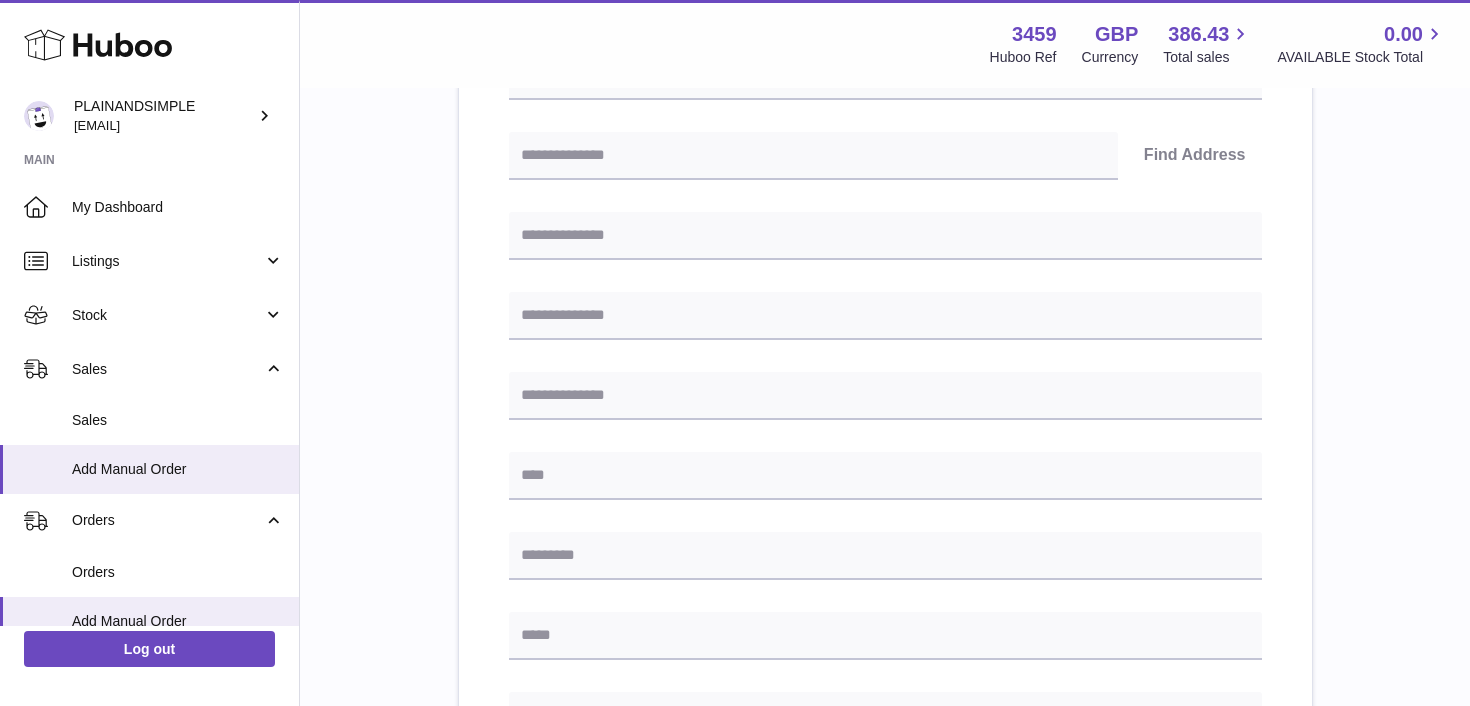 scroll, scrollTop: 535, scrollLeft: 0, axis: vertical 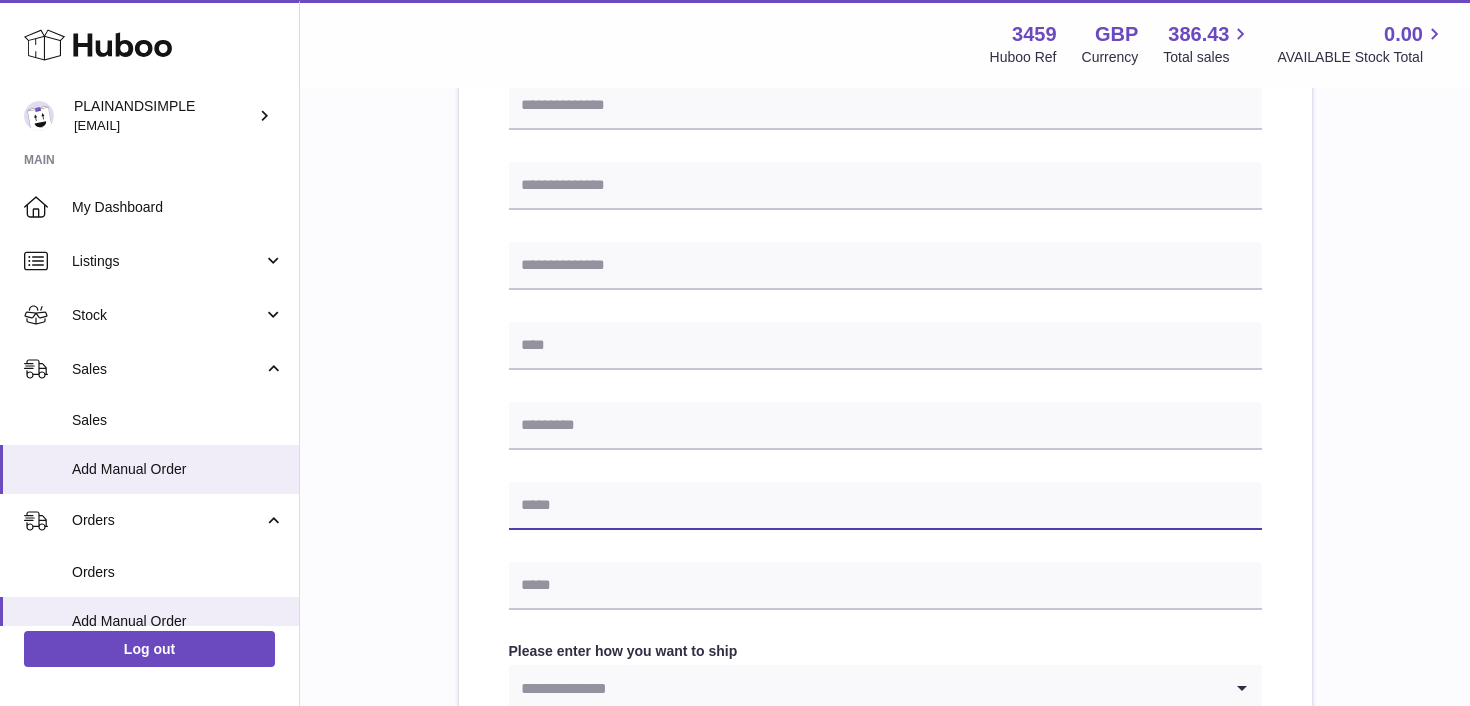 click at bounding box center [885, 506] 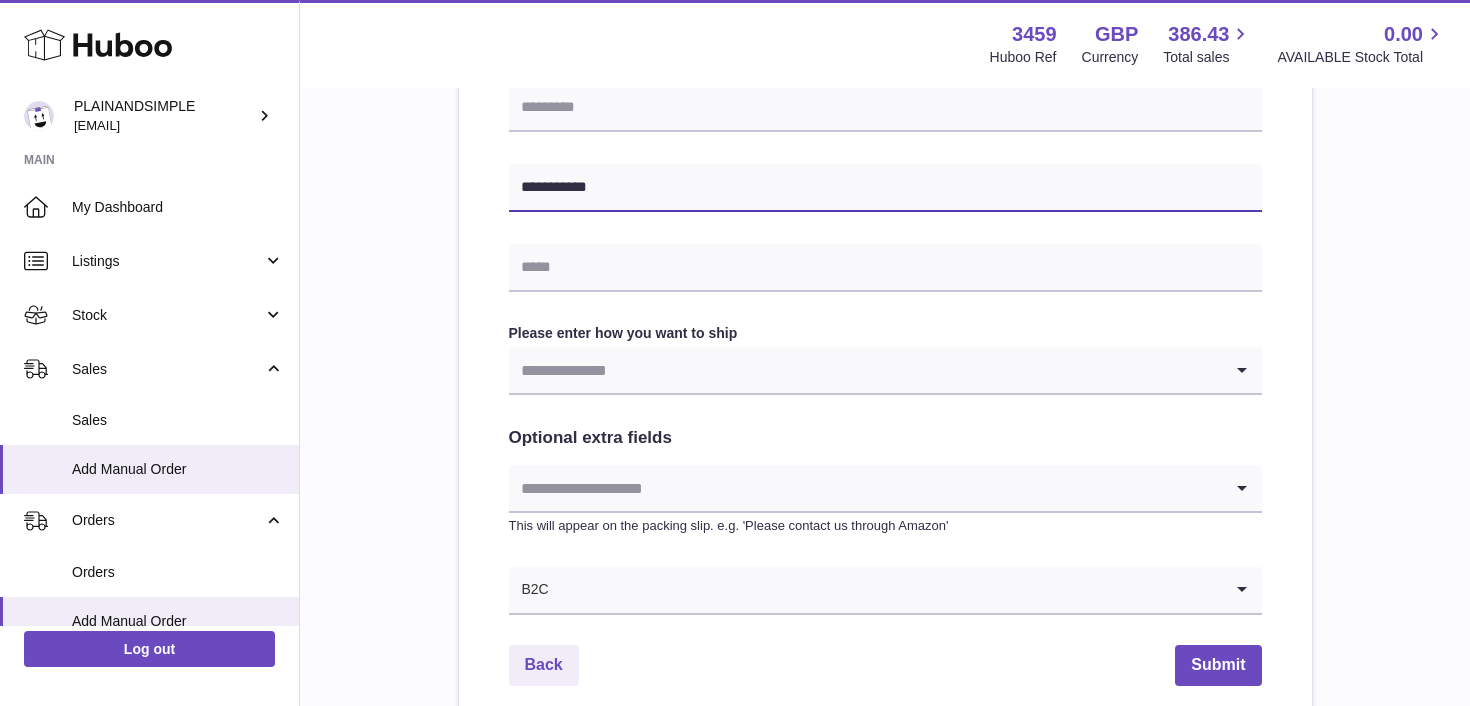 scroll, scrollTop: 931, scrollLeft: 0, axis: vertical 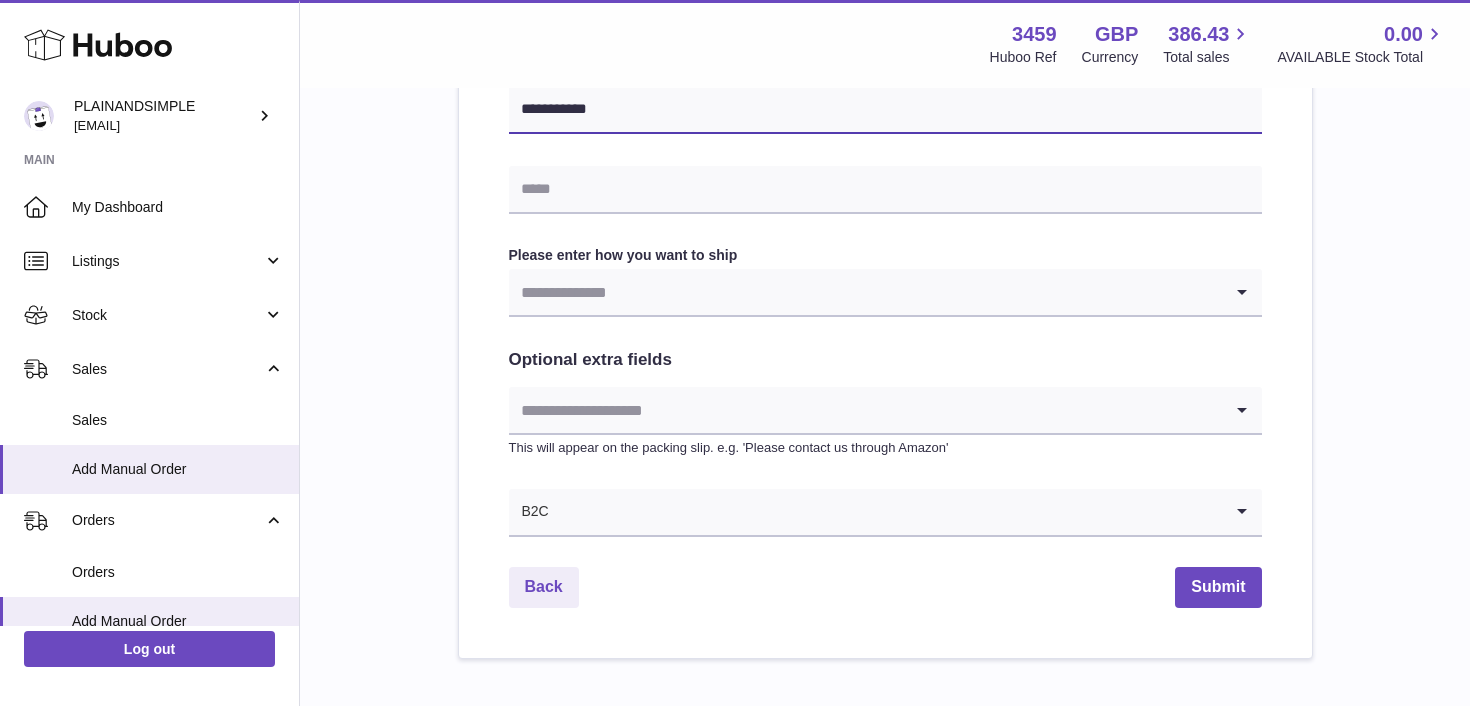 type on "**********" 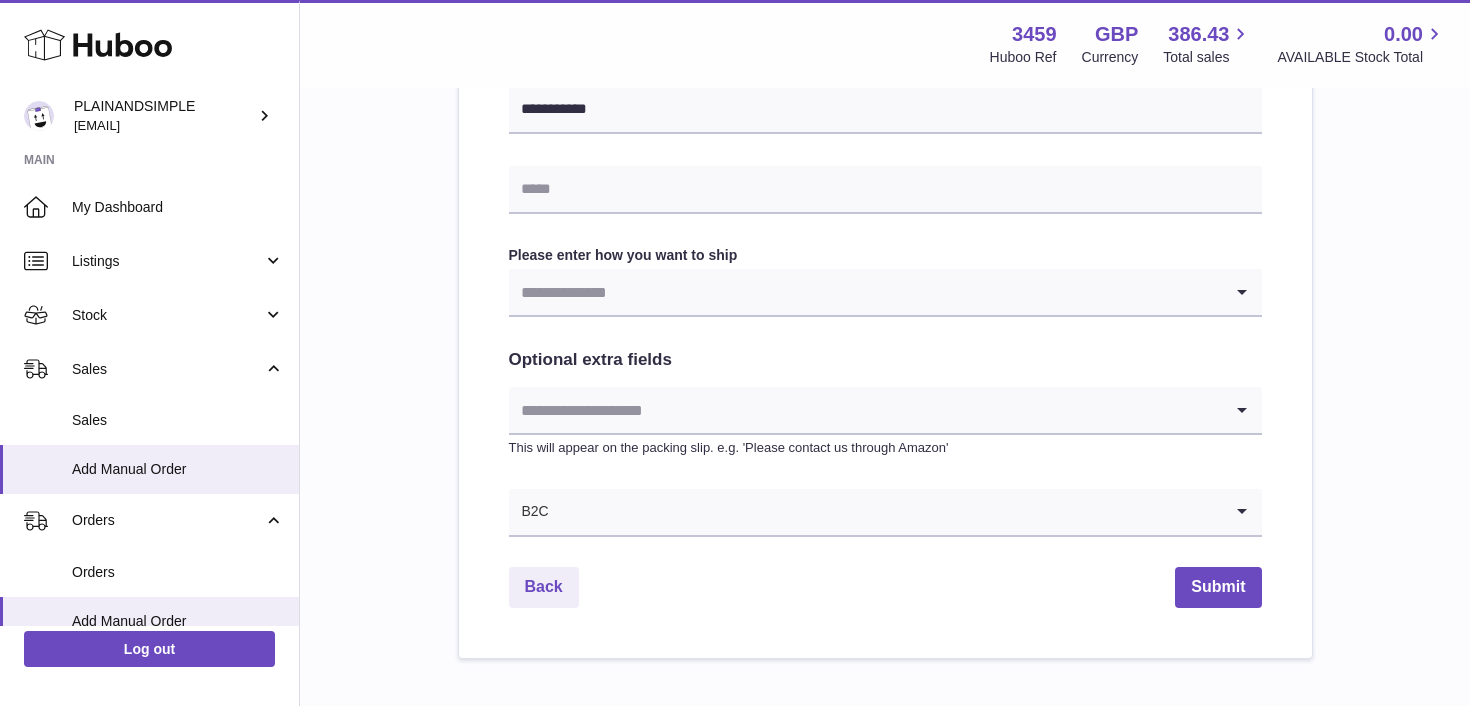 click at bounding box center [865, 410] 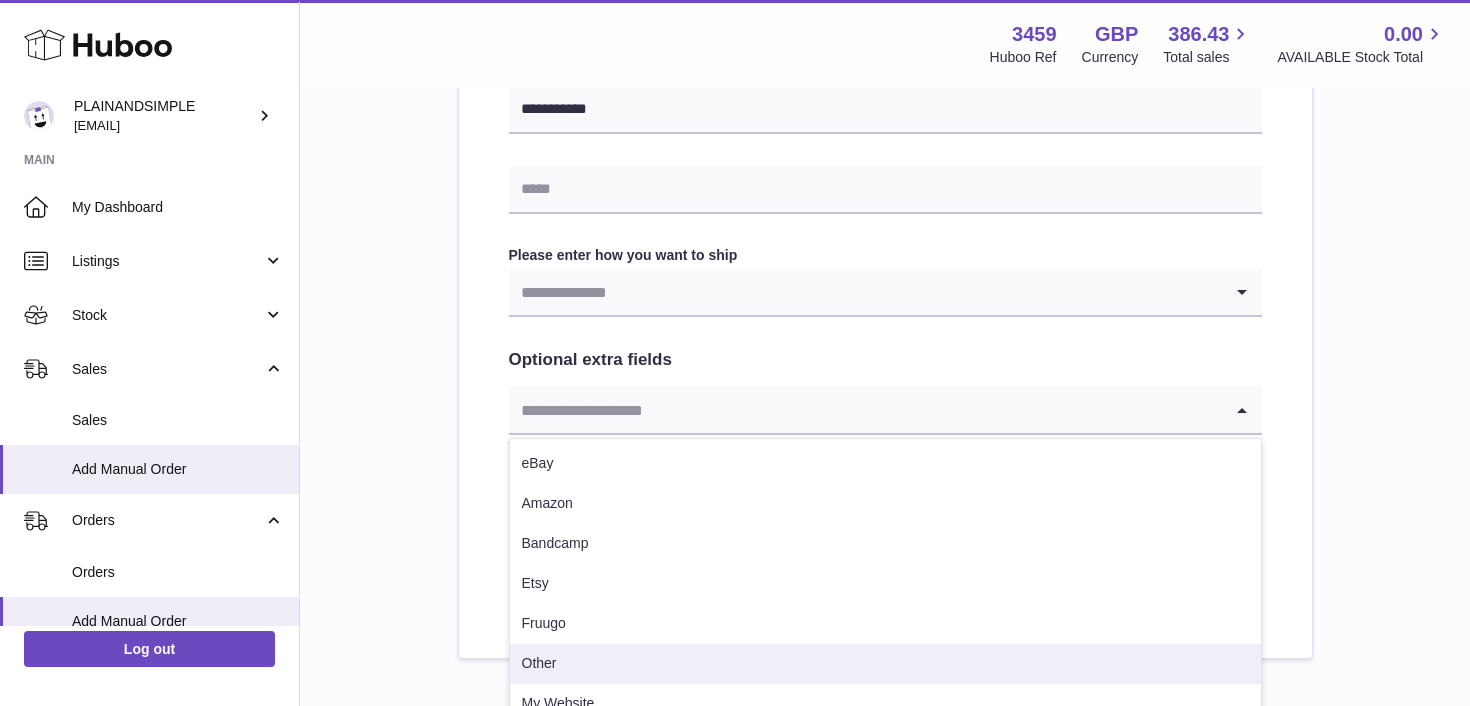 click on "Other" at bounding box center [885, 664] 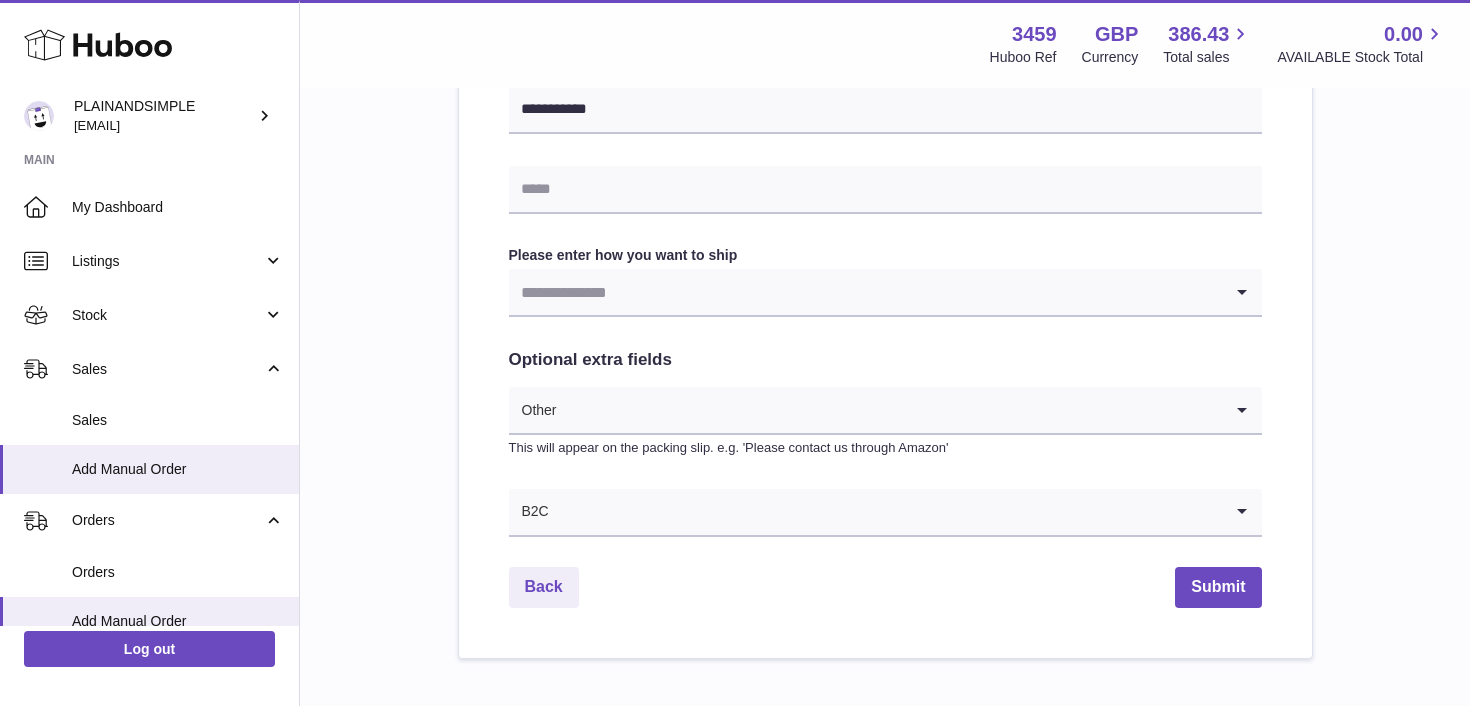 click at bounding box center [865, 292] 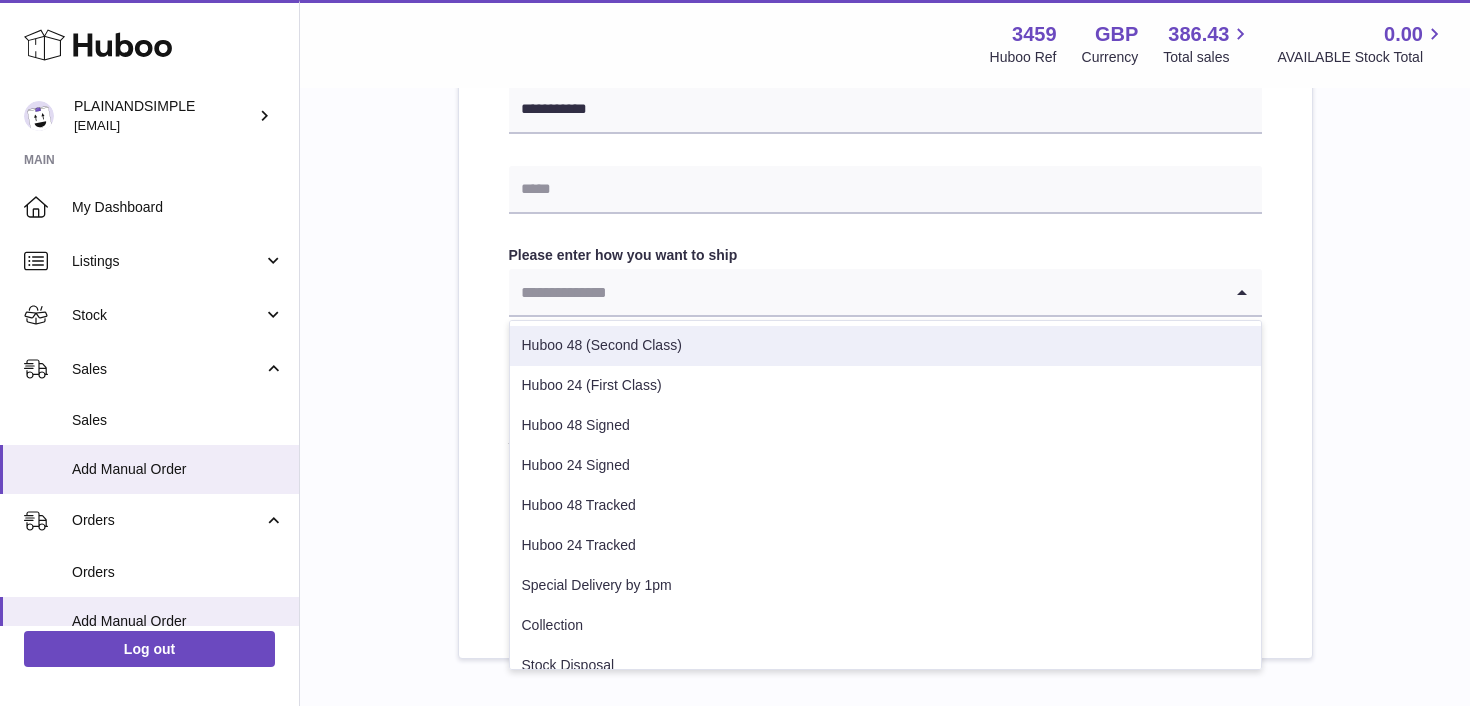 click on "Huboo 48 (Second Class)" at bounding box center (885, 346) 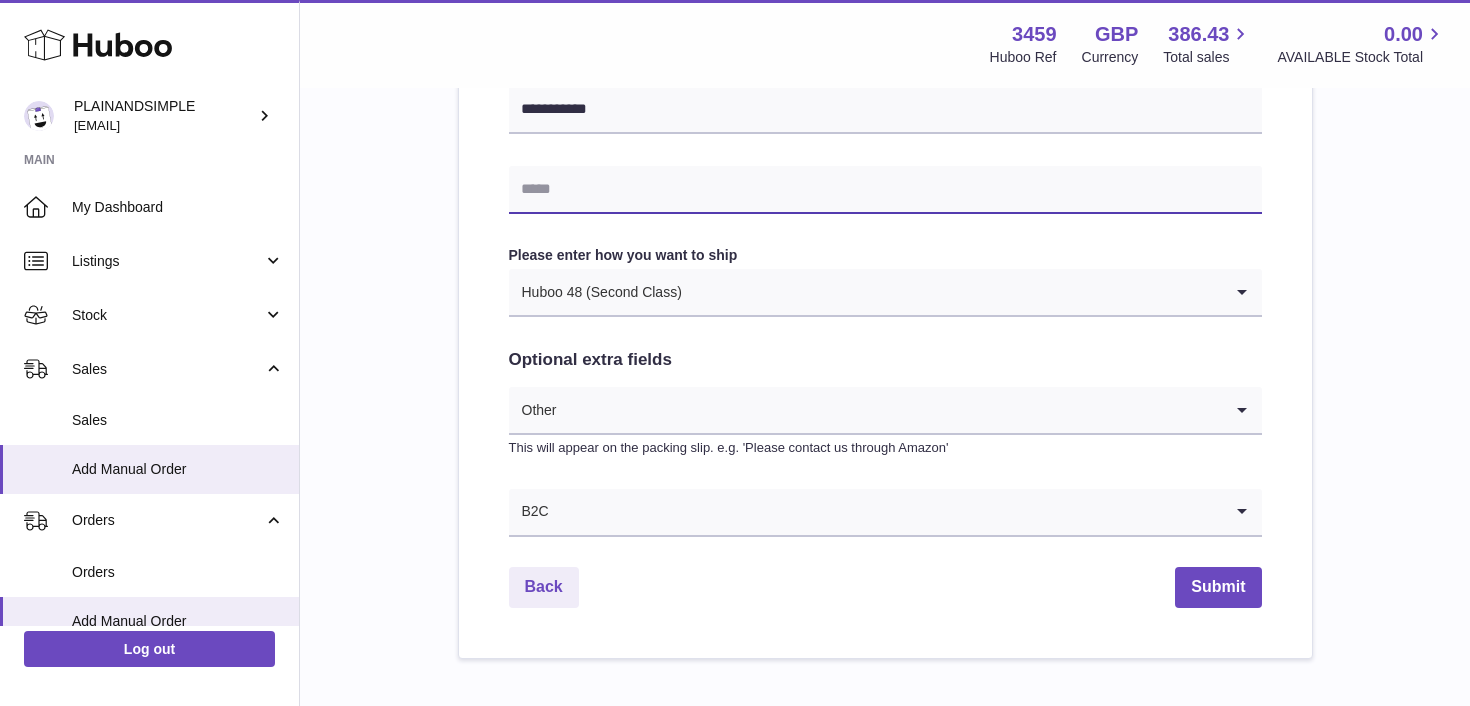 click at bounding box center (885, 190) 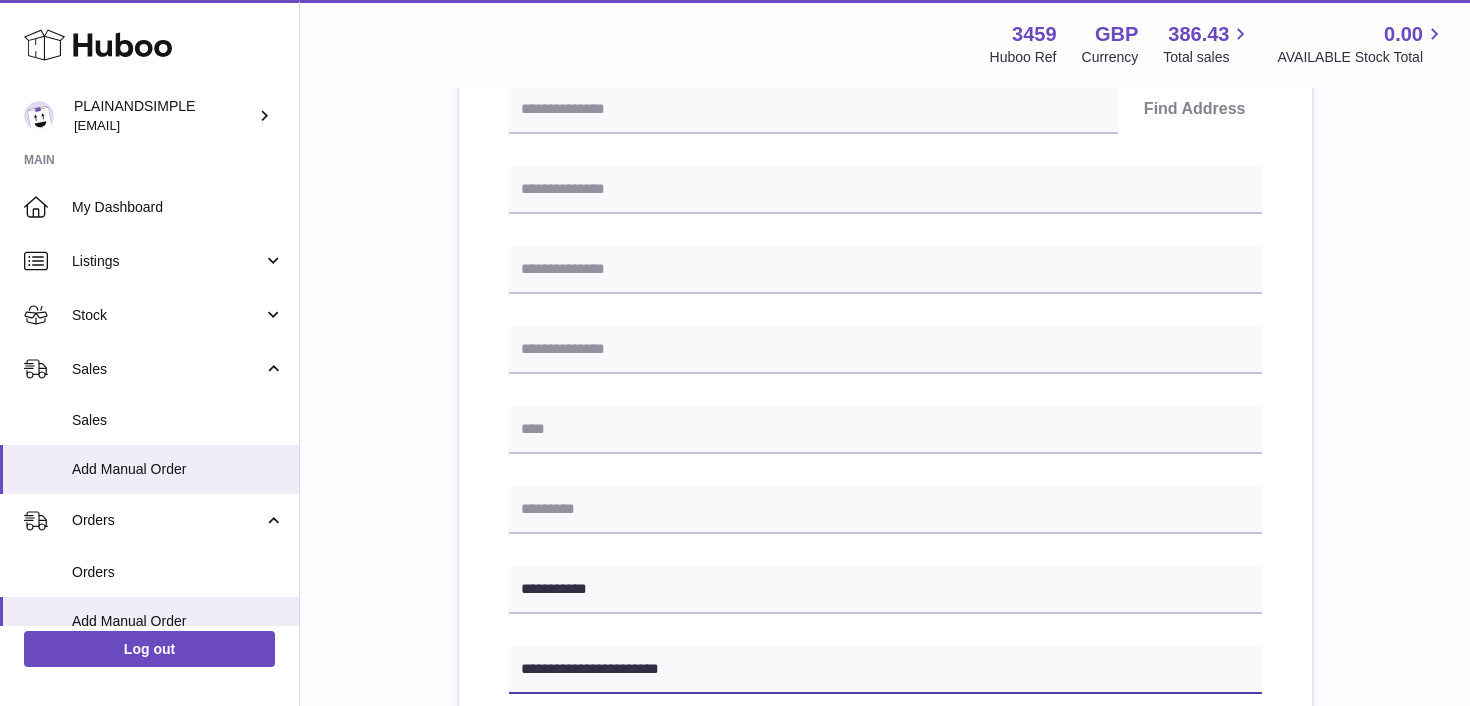 scroll, scrollTop: 356, scrollLeft: 0, axis: vertical 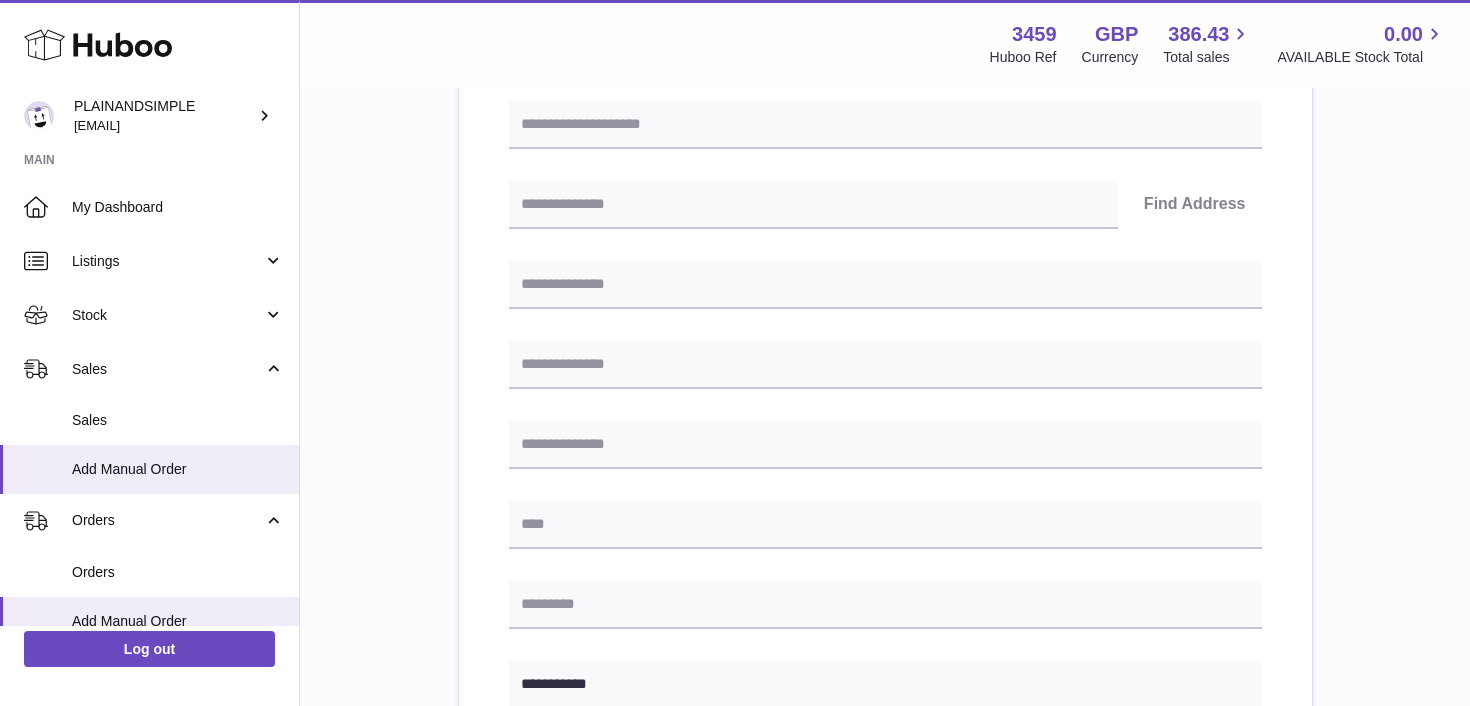 type on "**********" 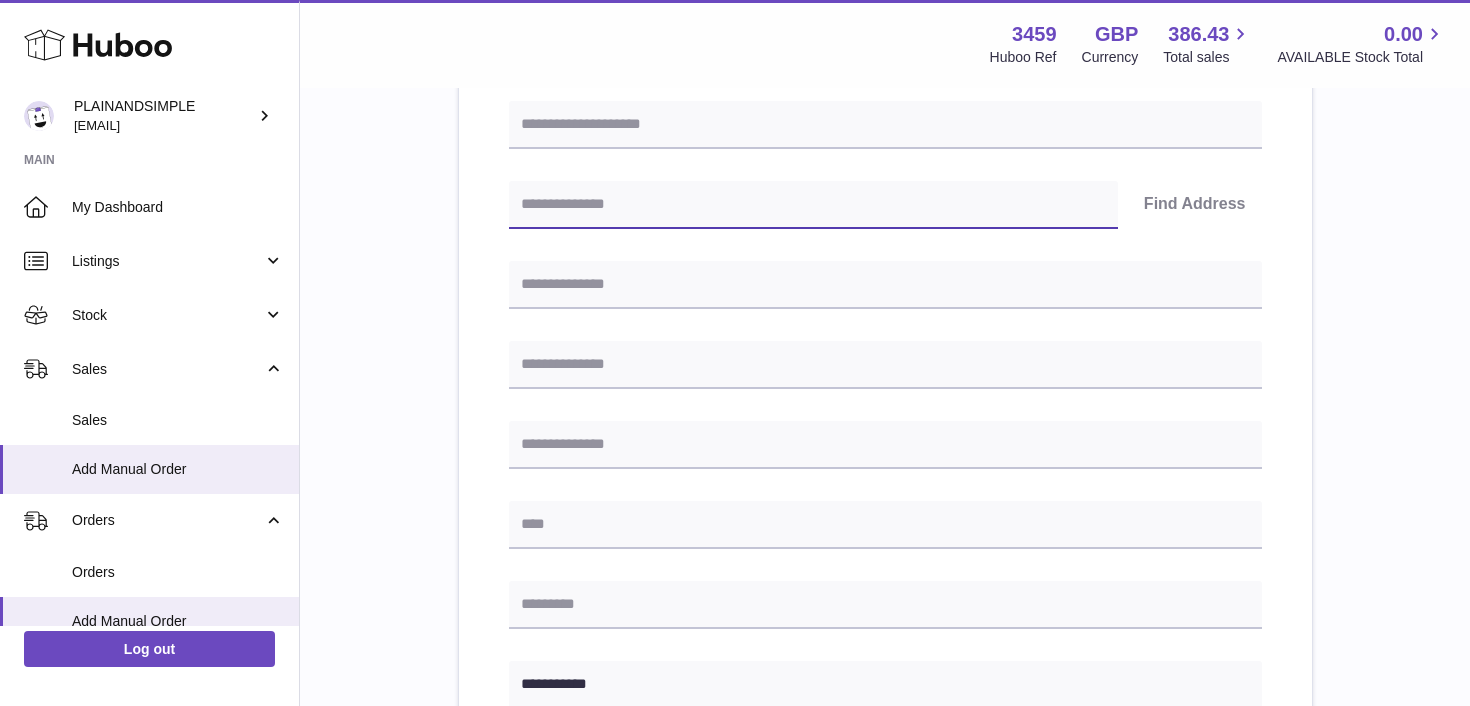 click at bounding box center (813, 205) 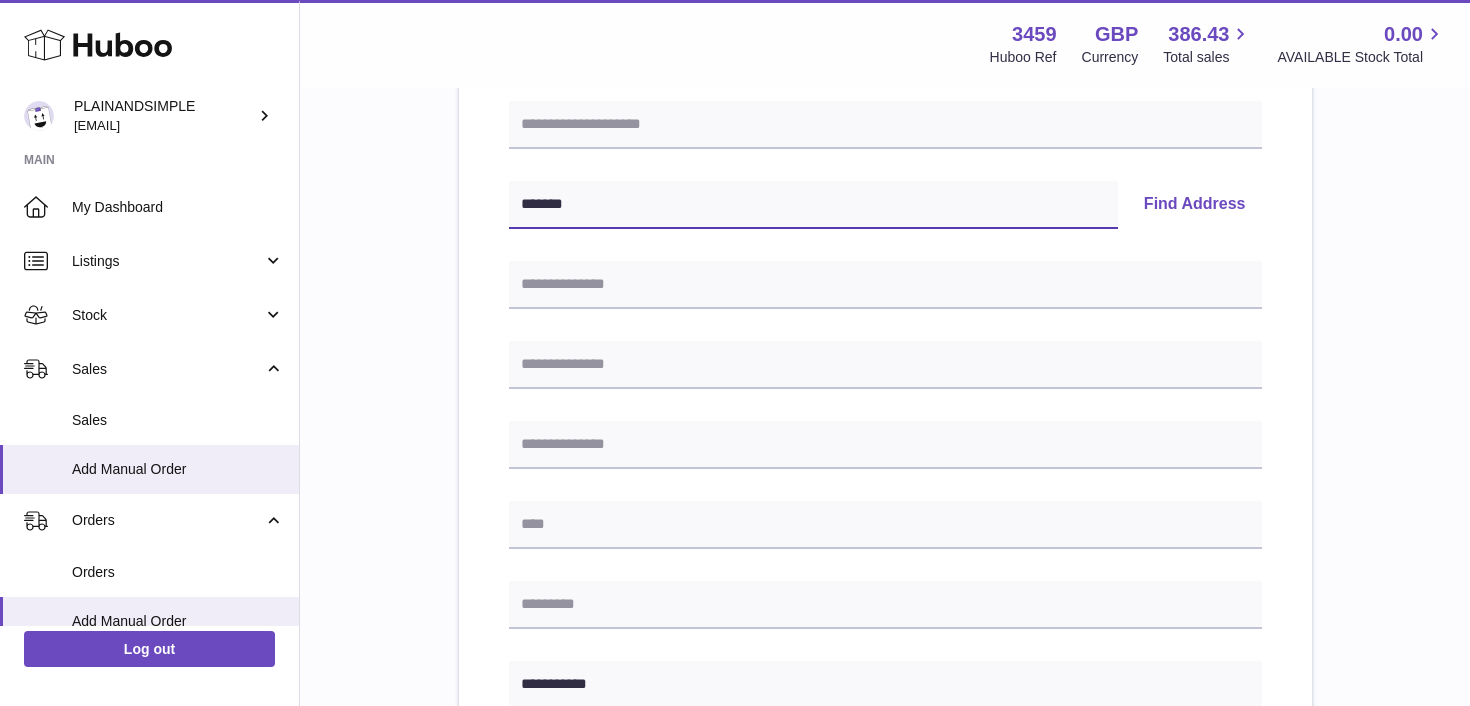 type on "*******" 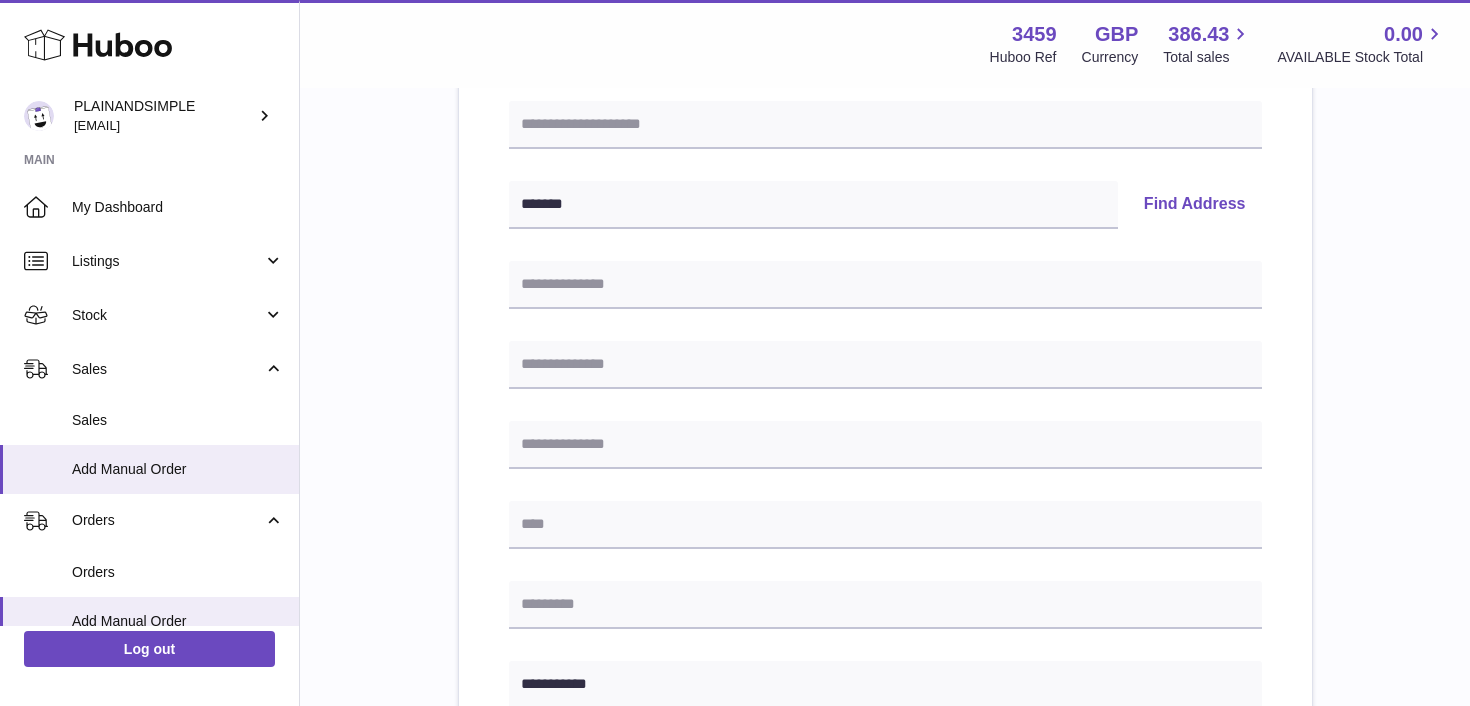 click on "Find Address" at bounding box center [1195, 205] 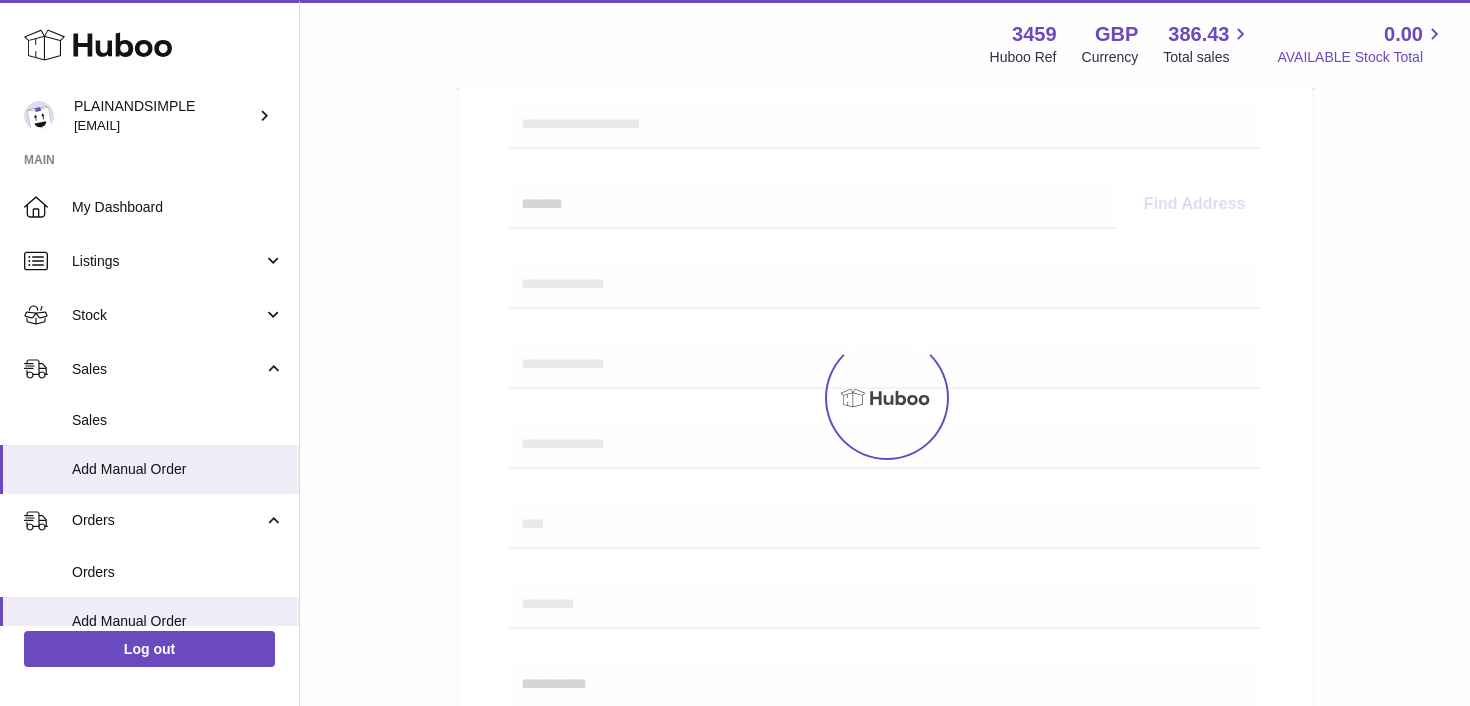 select 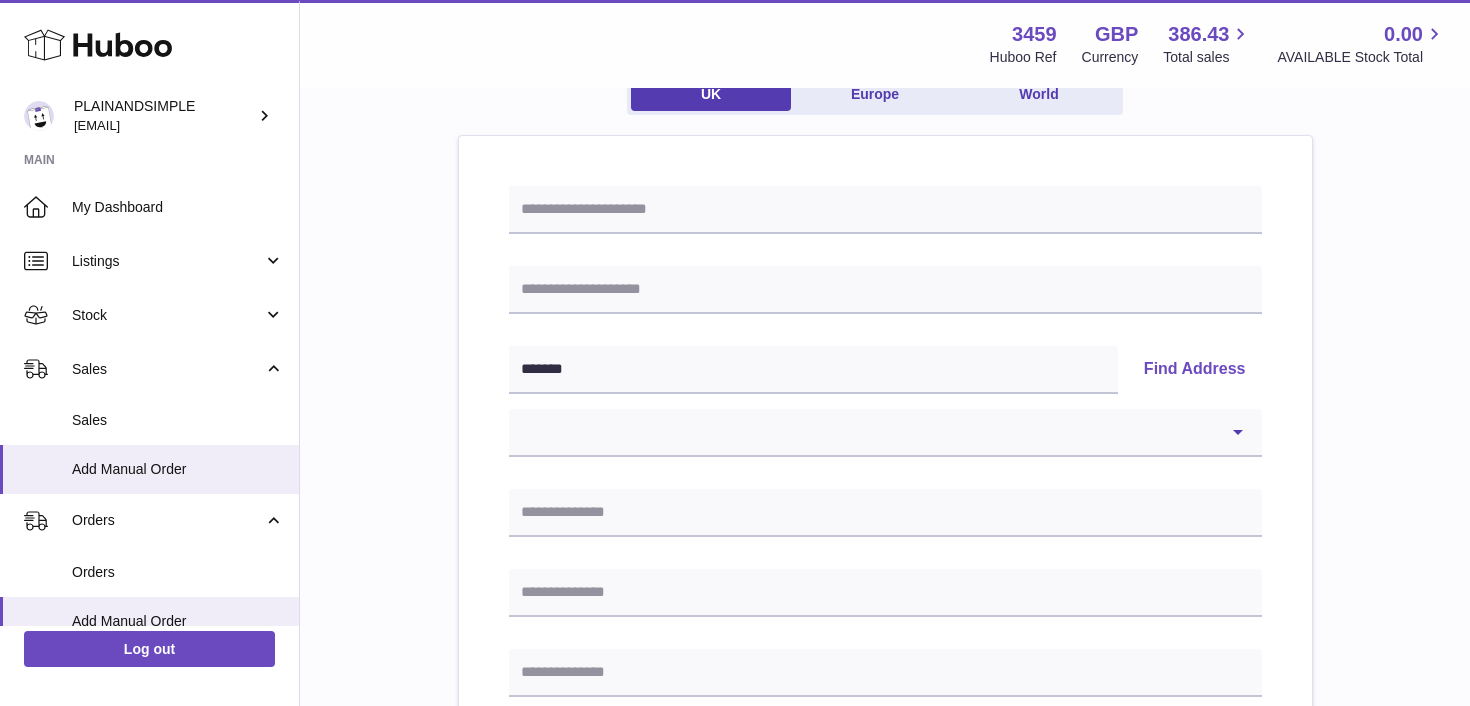 scroll, scrollTop: 126, scrollLeft: 0, axis: vertical 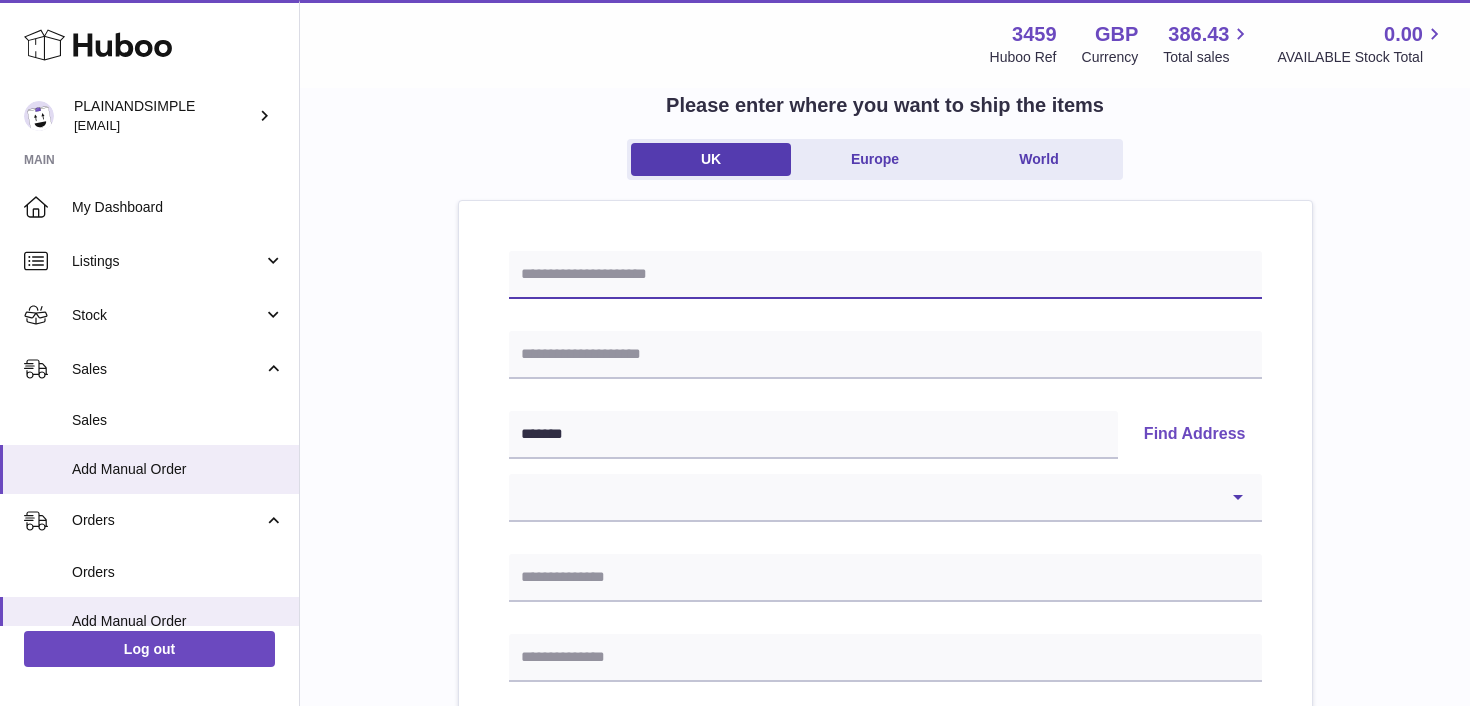 click at bounding box center [885, 275] 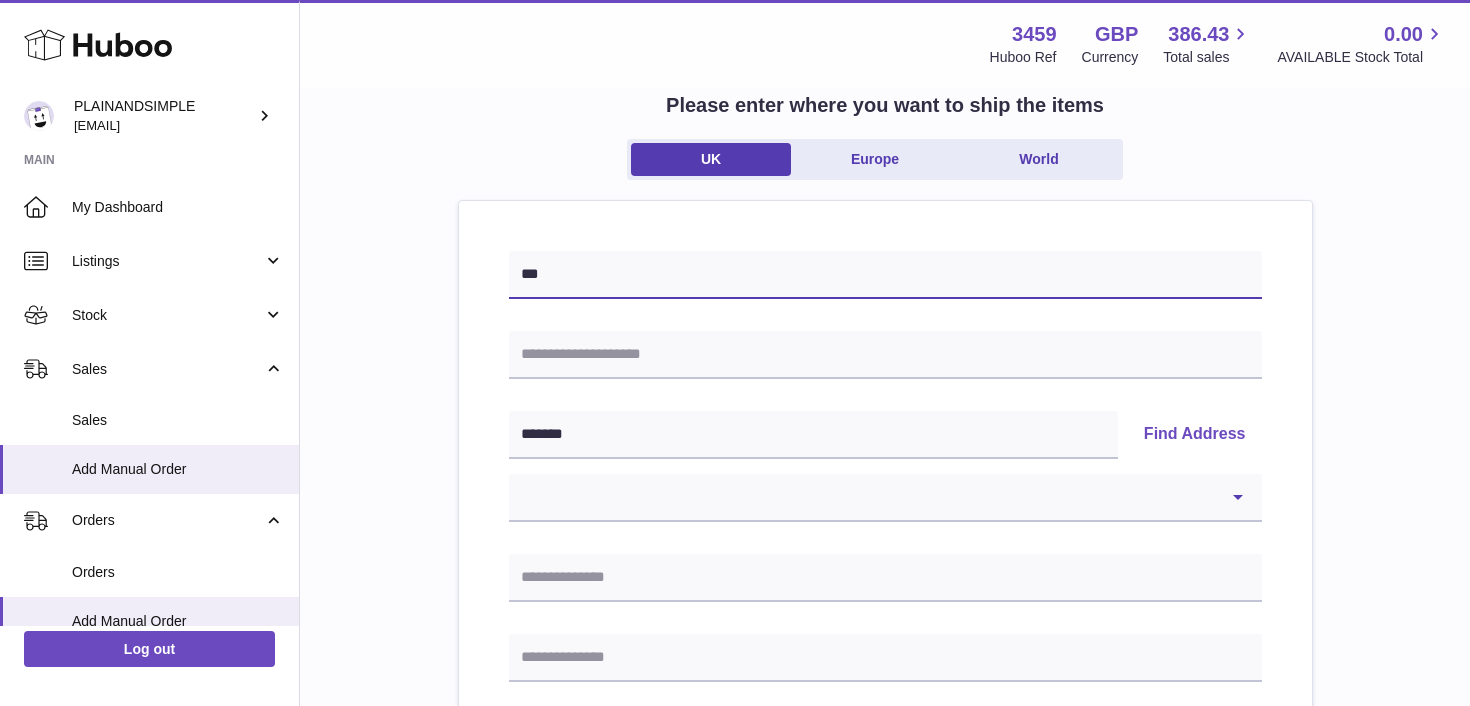 type on "***" 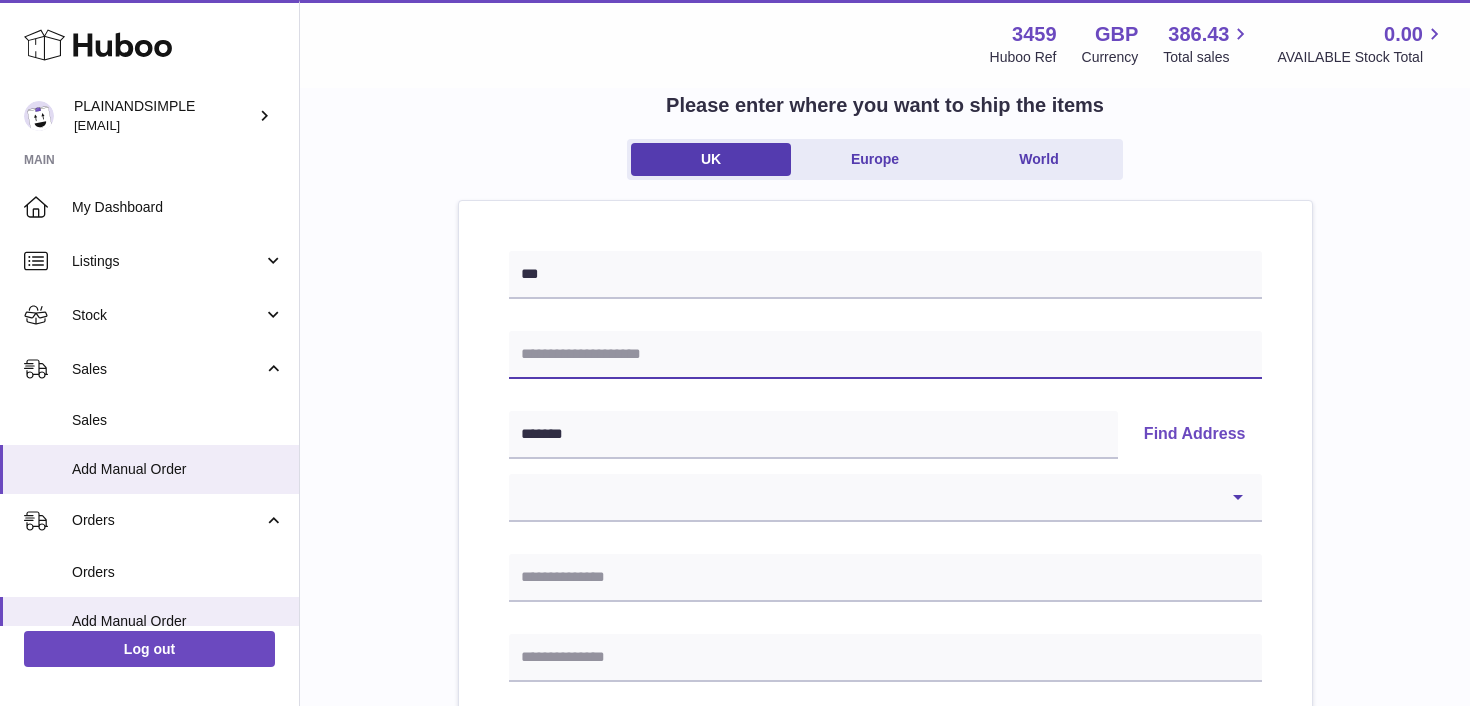 click at bounding box center (885, 355) 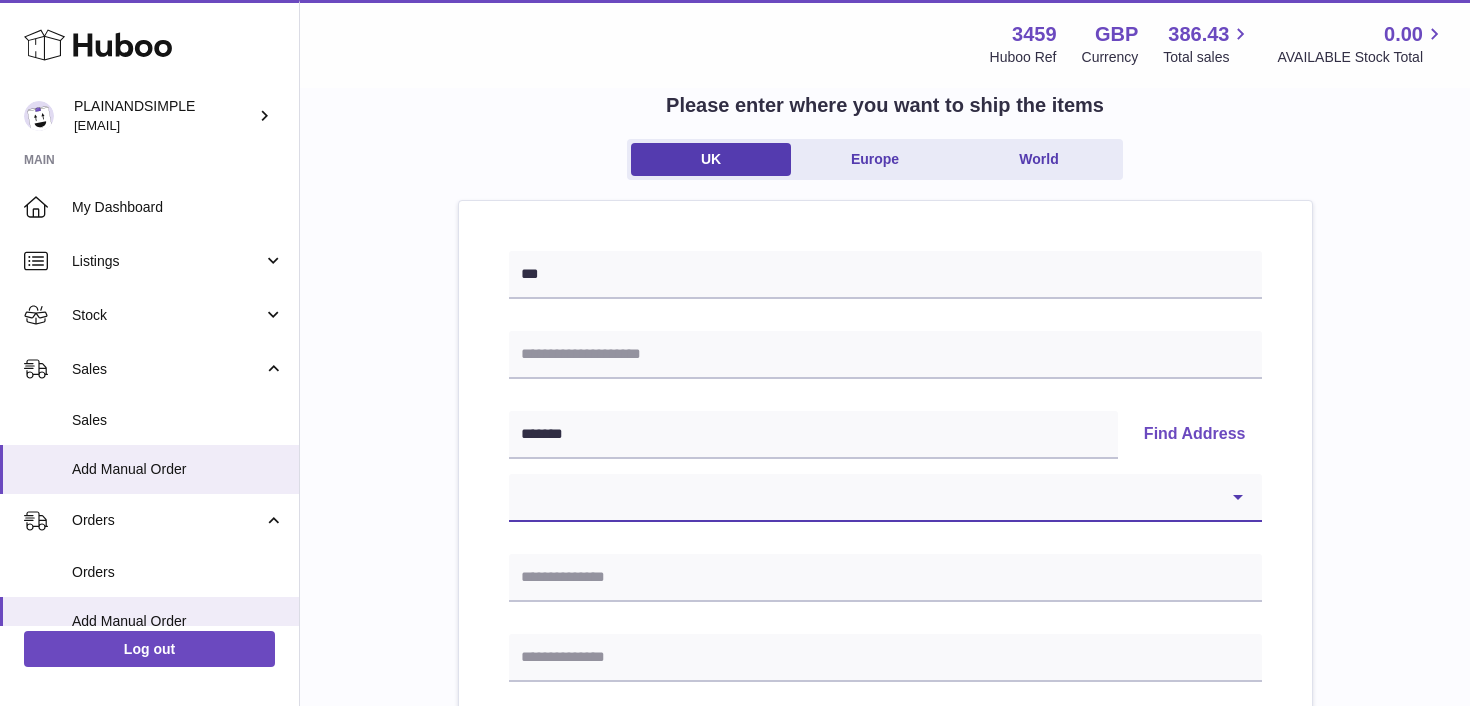 click on "**********" at bounding box center [885, 498] 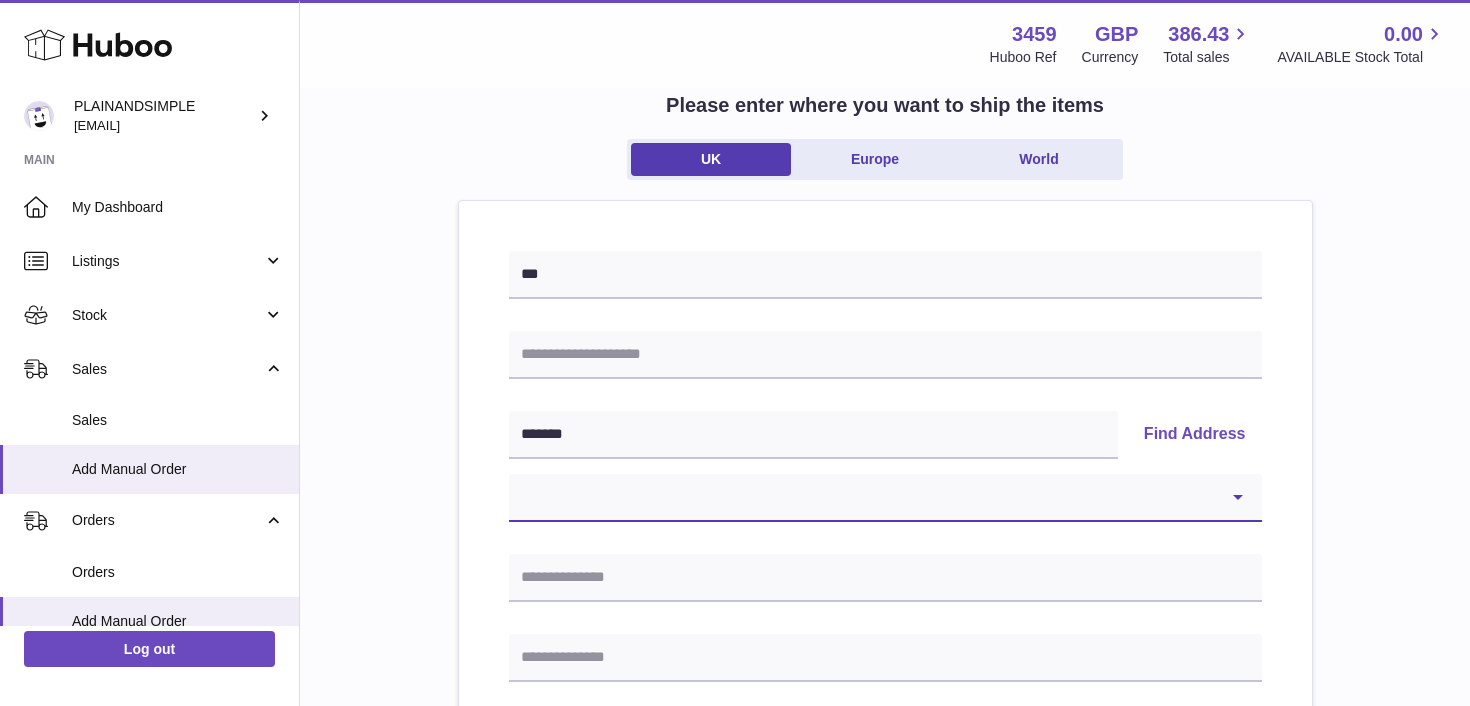 select on "*" 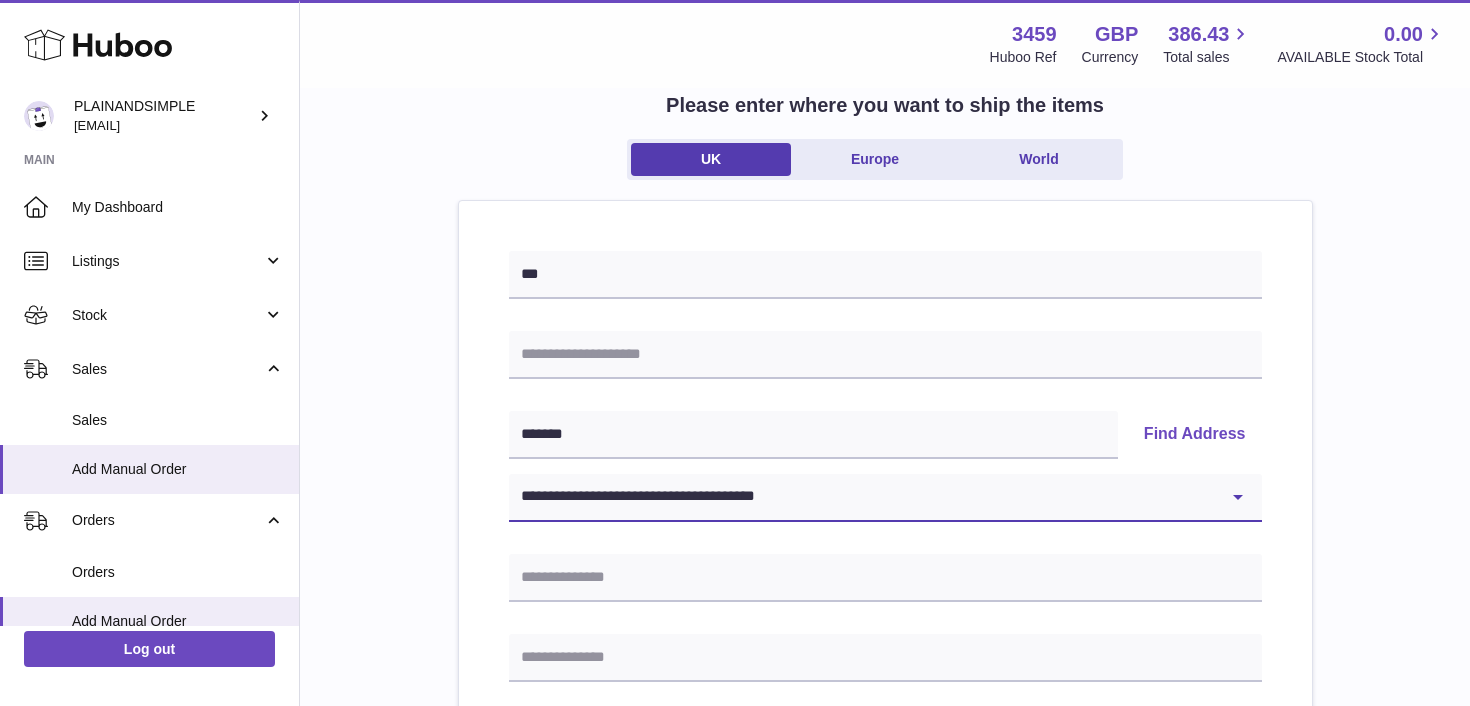 type on "******" 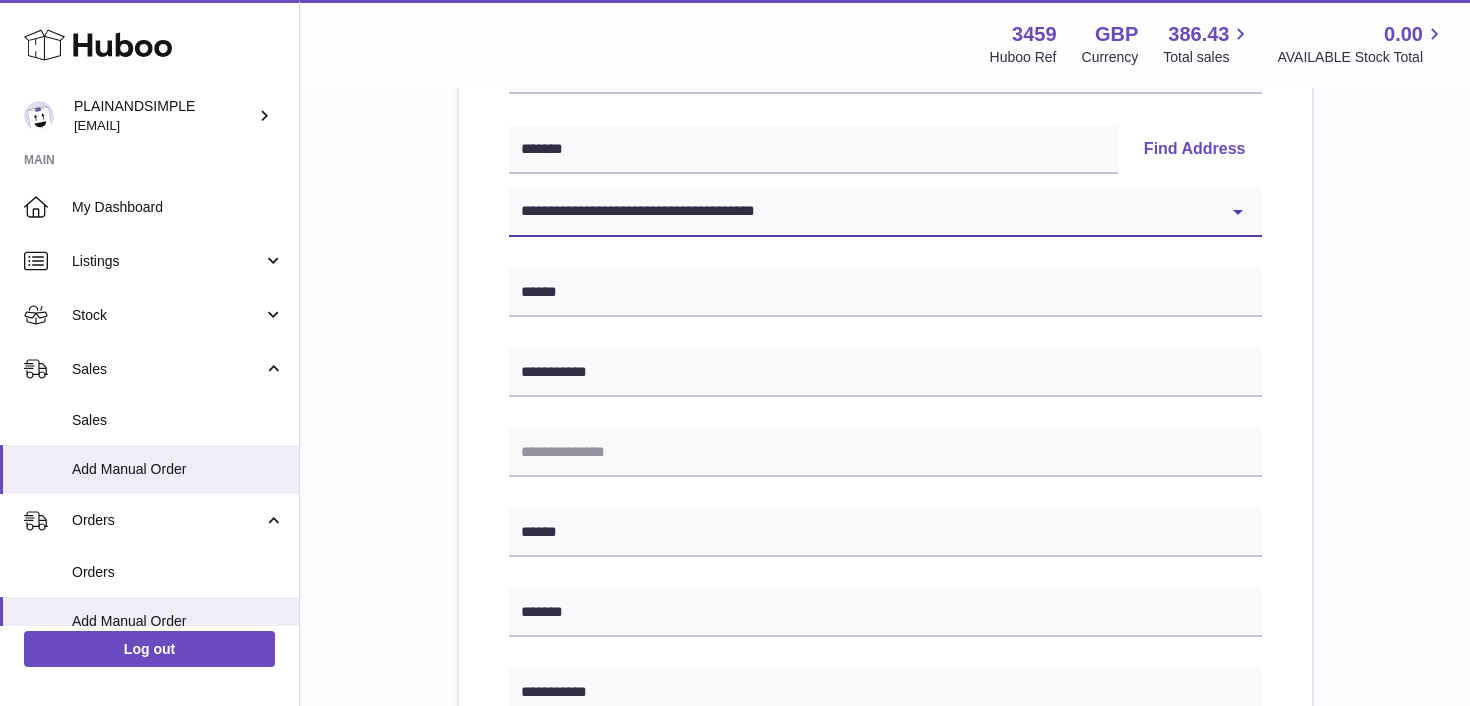 scroll, scrollTop: 469, scrollLeft: 0, axis: vertical 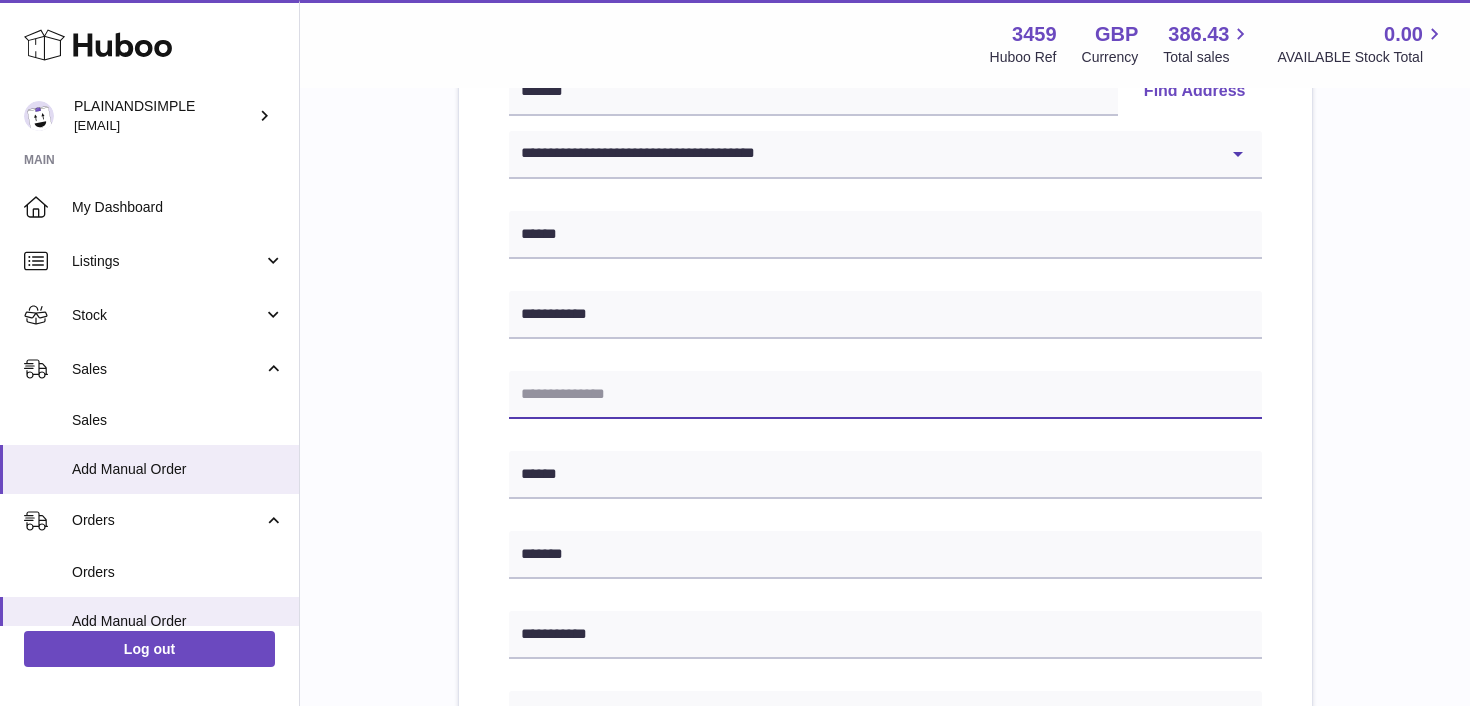 click at bounding box center [885, 395] 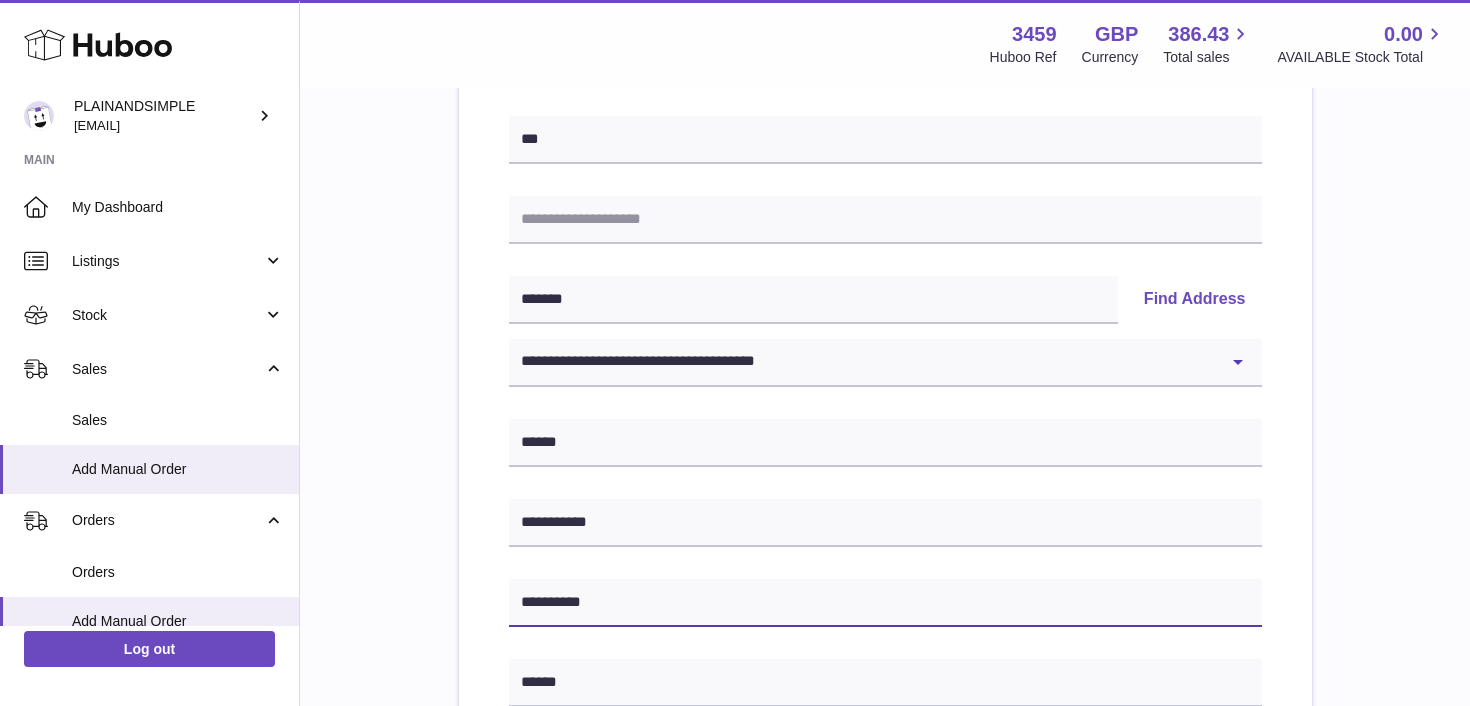 scroll, scrollTop: 227, scrollLeft: 0, axis: vertical 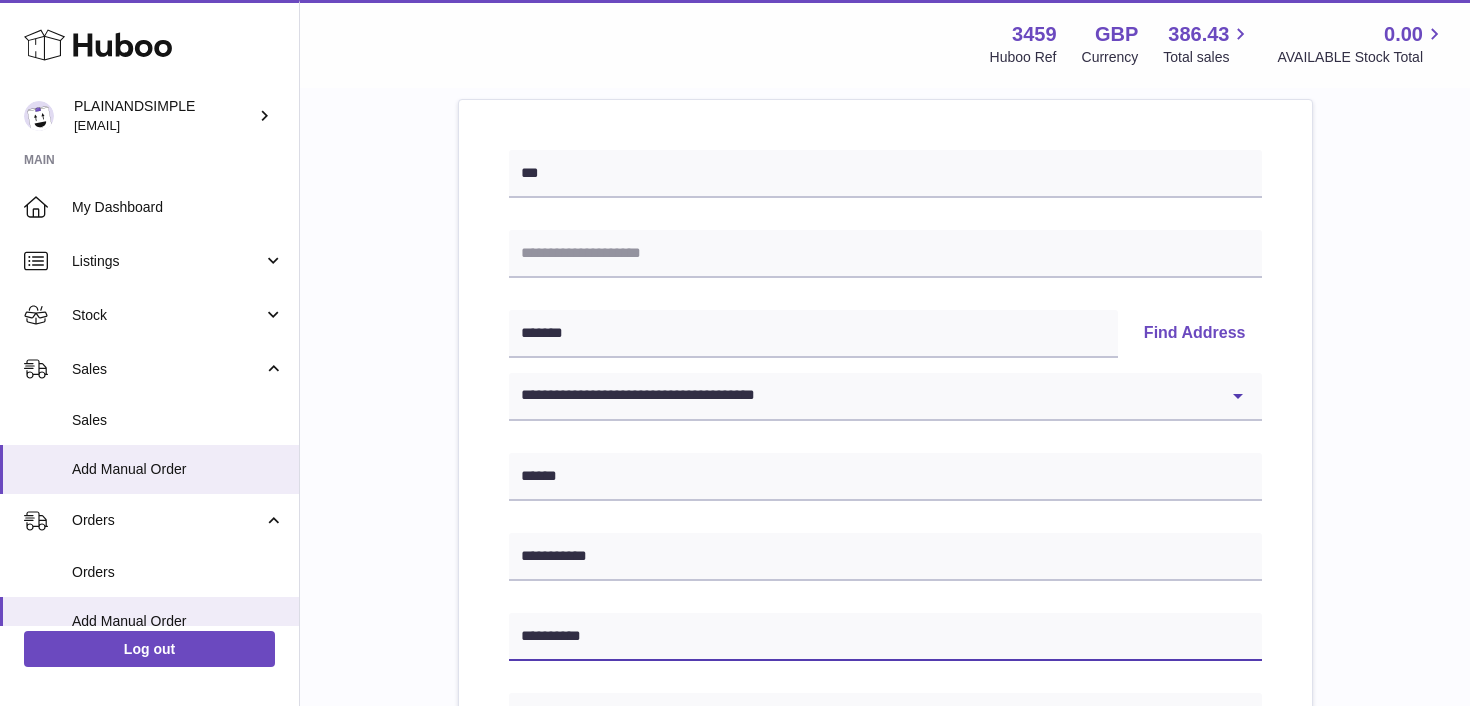 type on "**********" 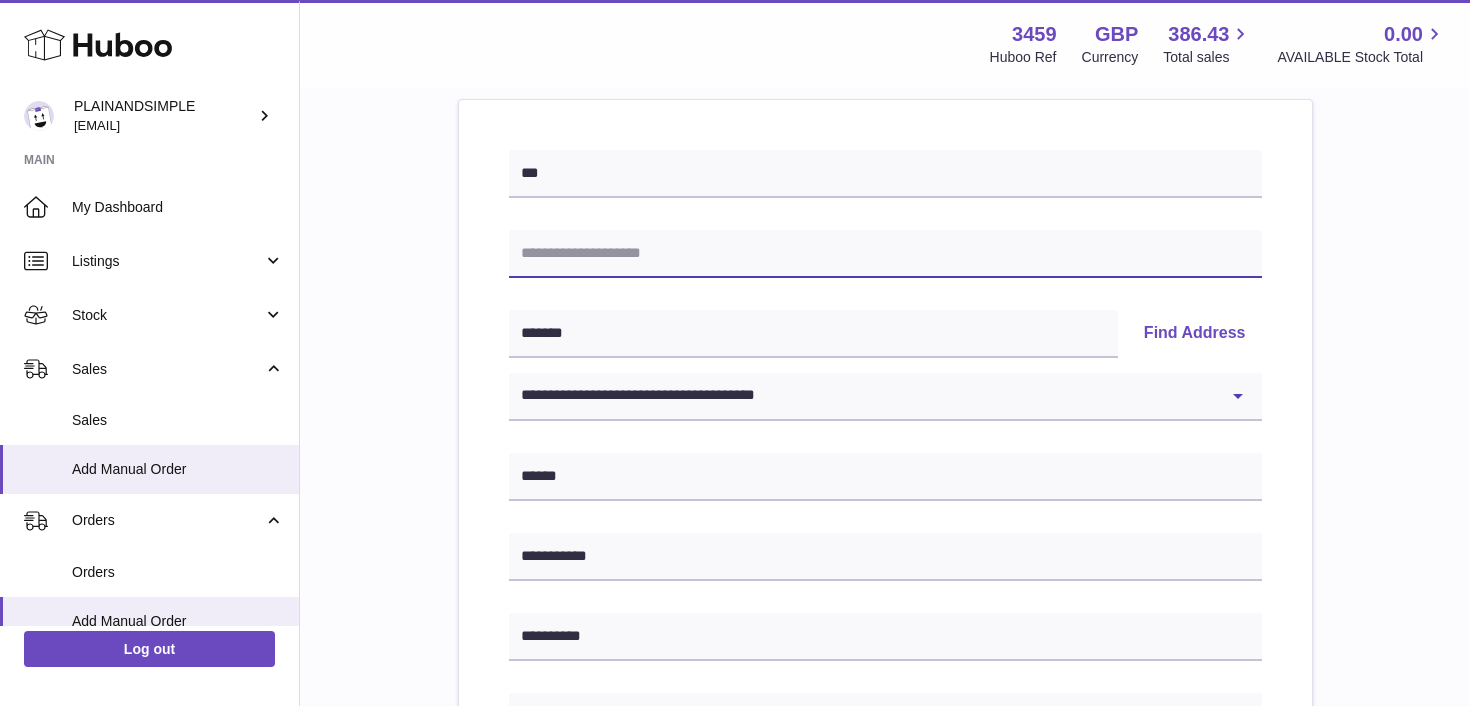 click at bounding box center [885, 254] 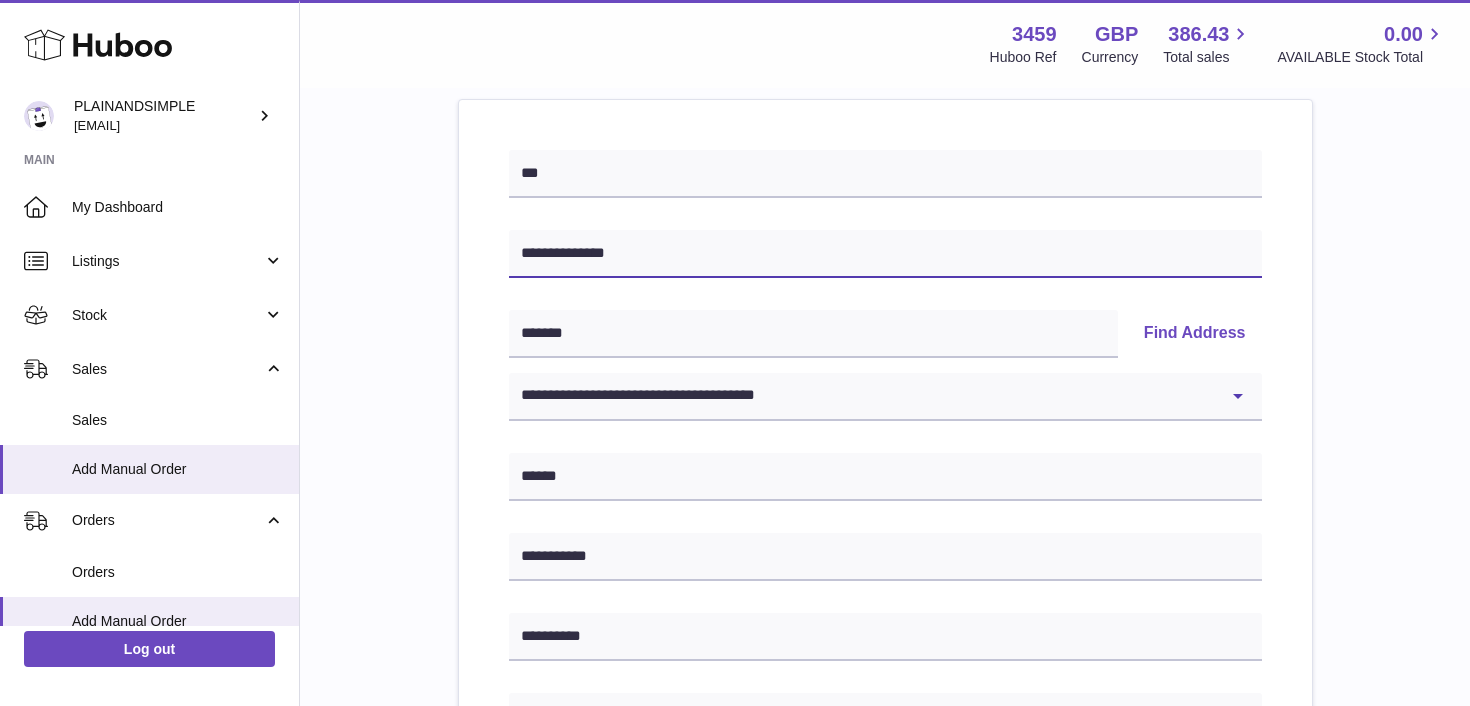 type on "**********" 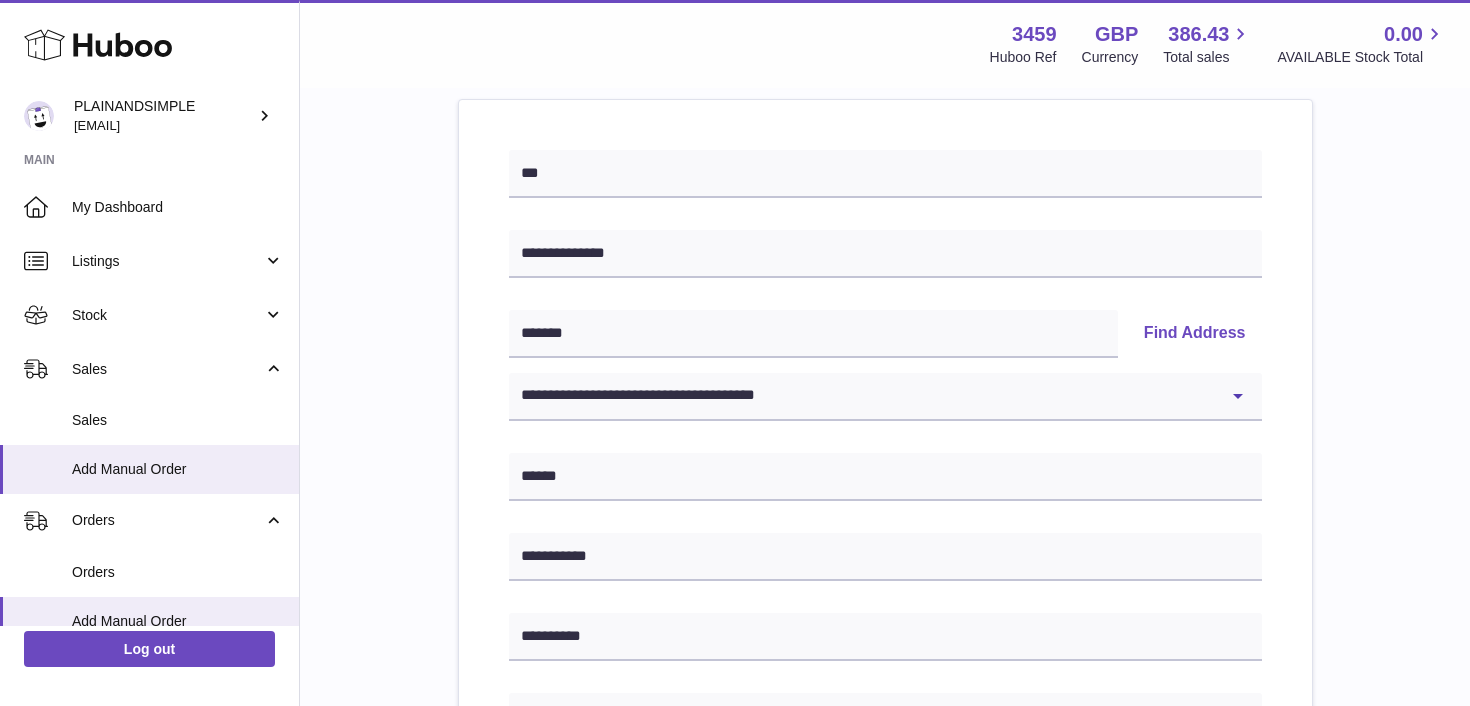 click on "**********" at bounding box center [885, 698] 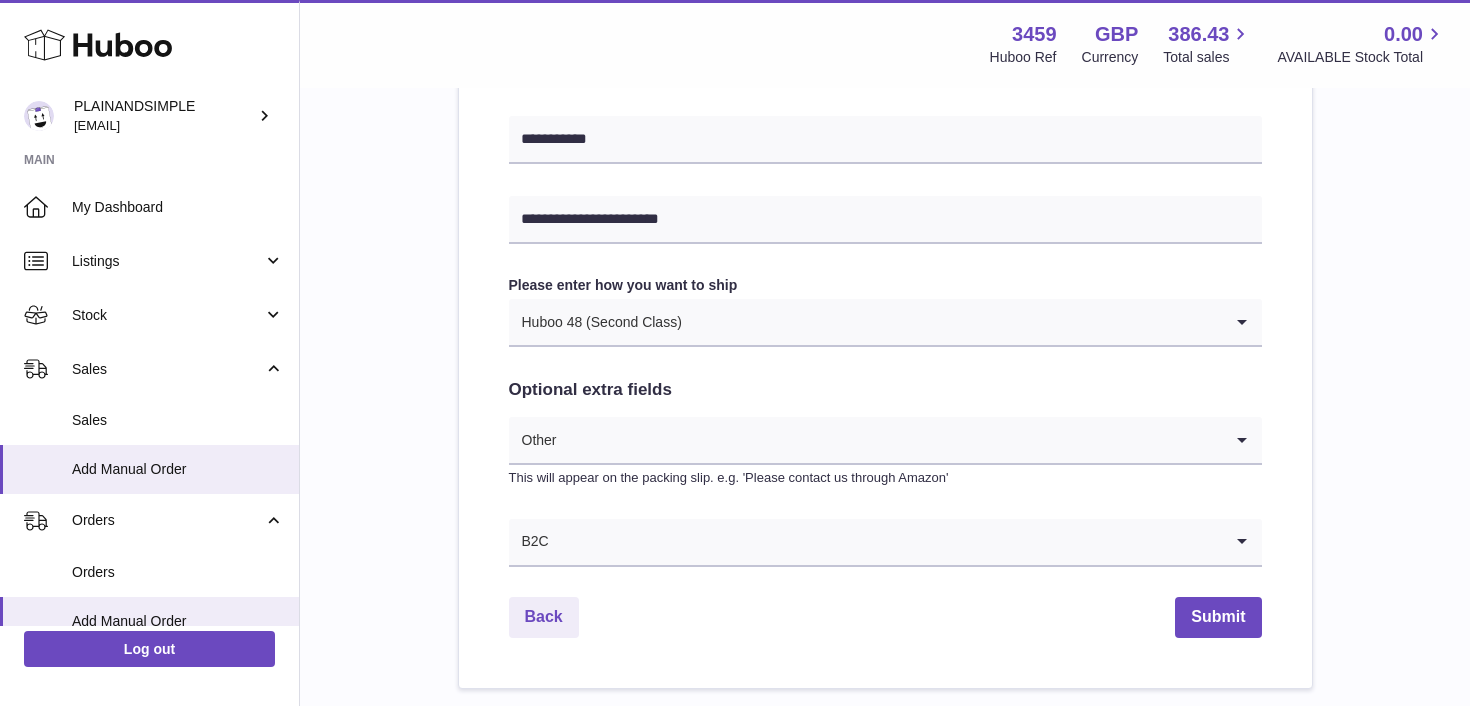 scroll, scrollTop: 1104, scrollLeft: 0, axis: vertical 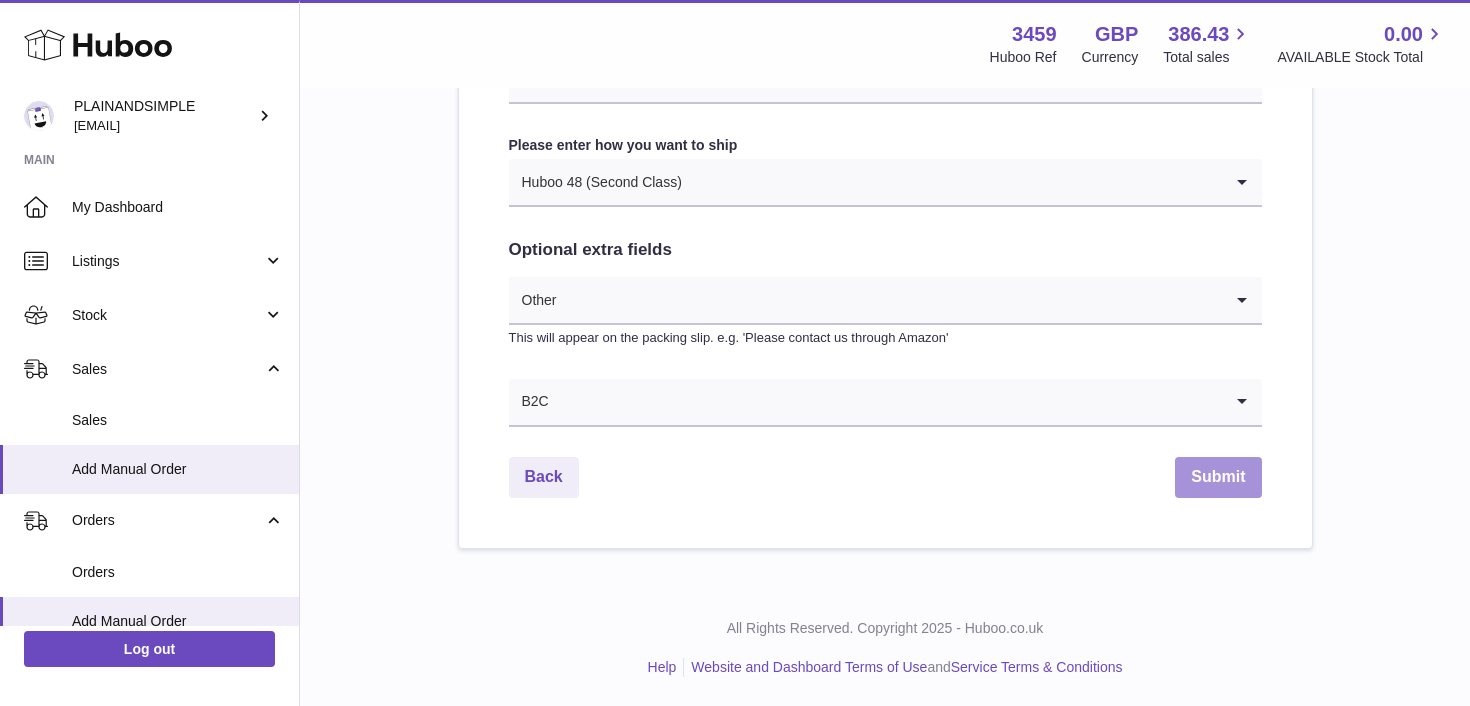 click on "Submit" at bounding box center [1218, 477] 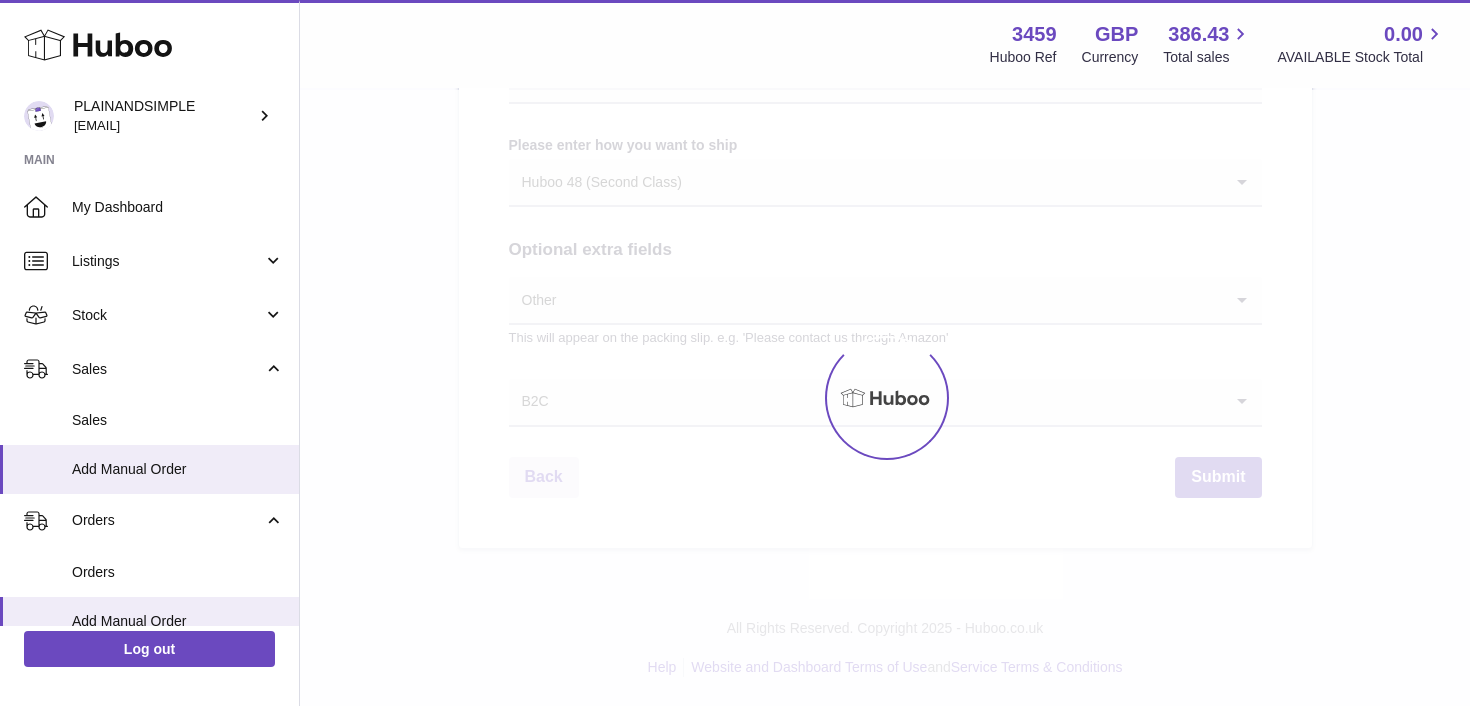 select on "***" 